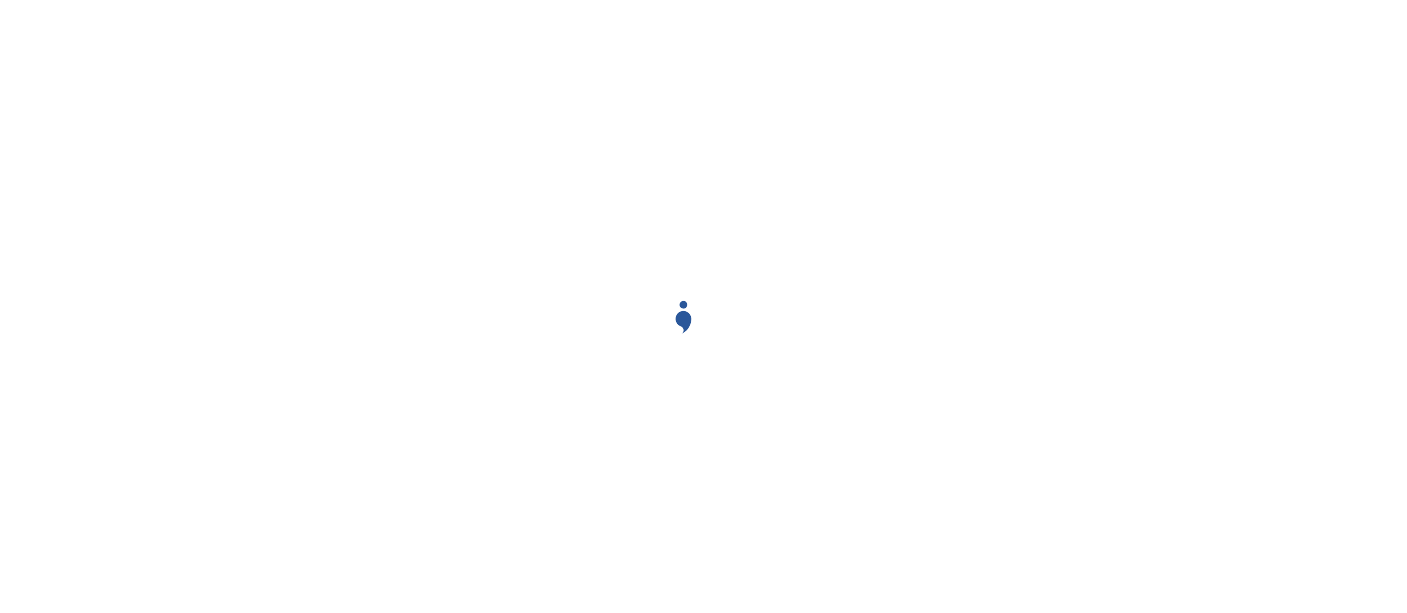 scroll, scrollTop: 0, scrollLeft: 0, axis: both 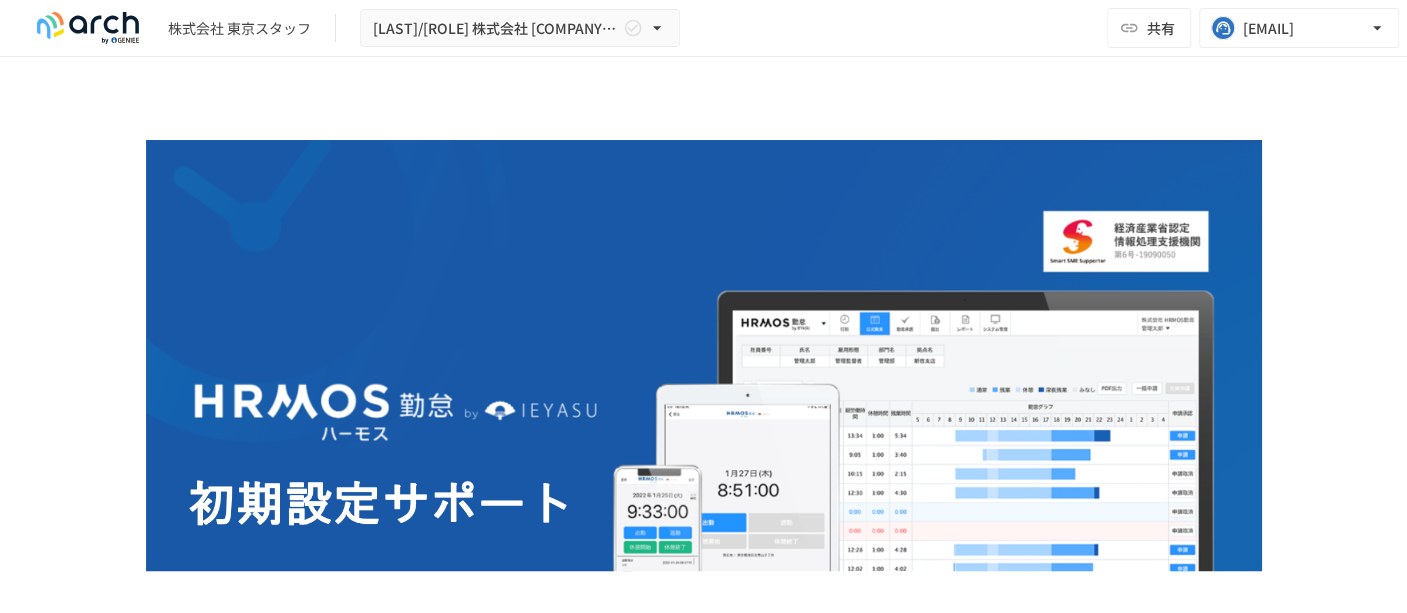 type on "**********" 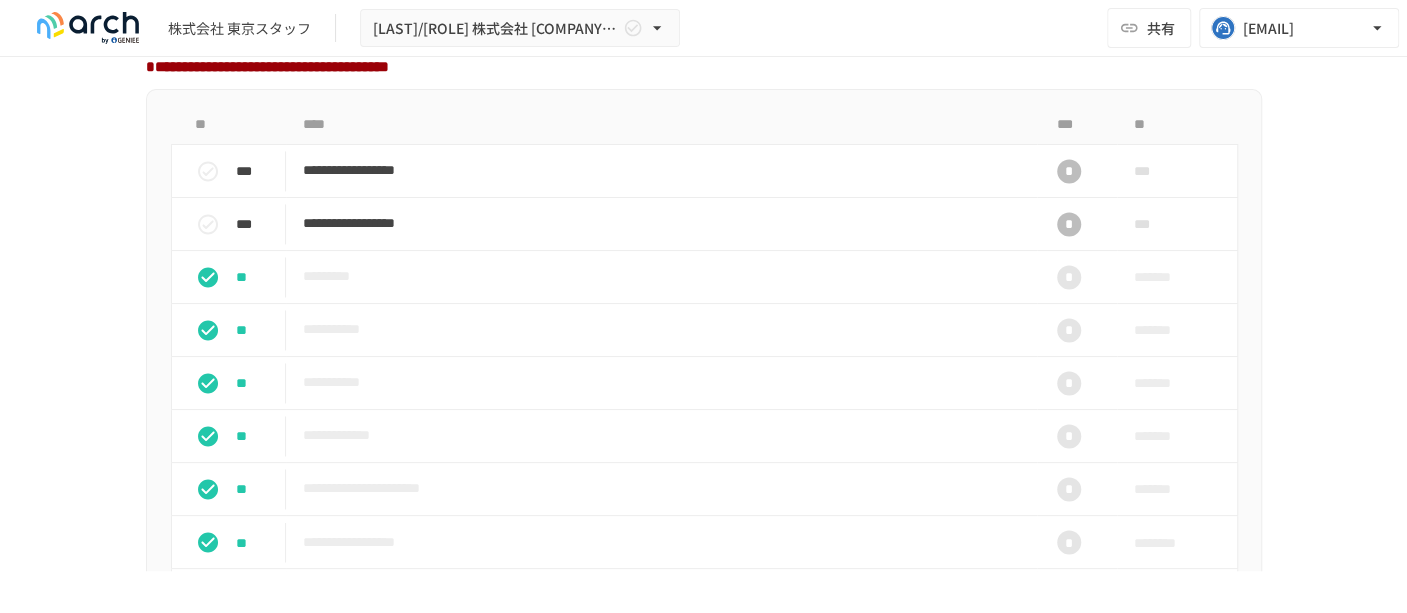 scroll, scrollTop: 1666, scrollLeft: 0, axis: vertical 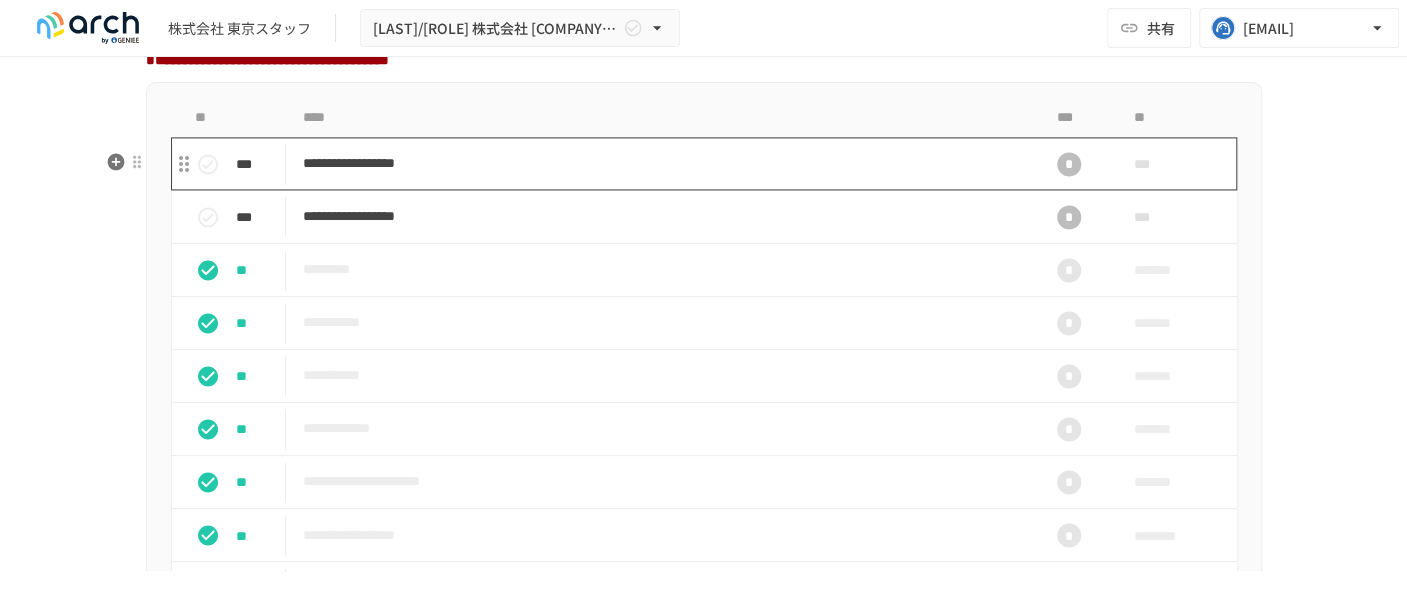 click on "**********" at bounding box center (661, 163) 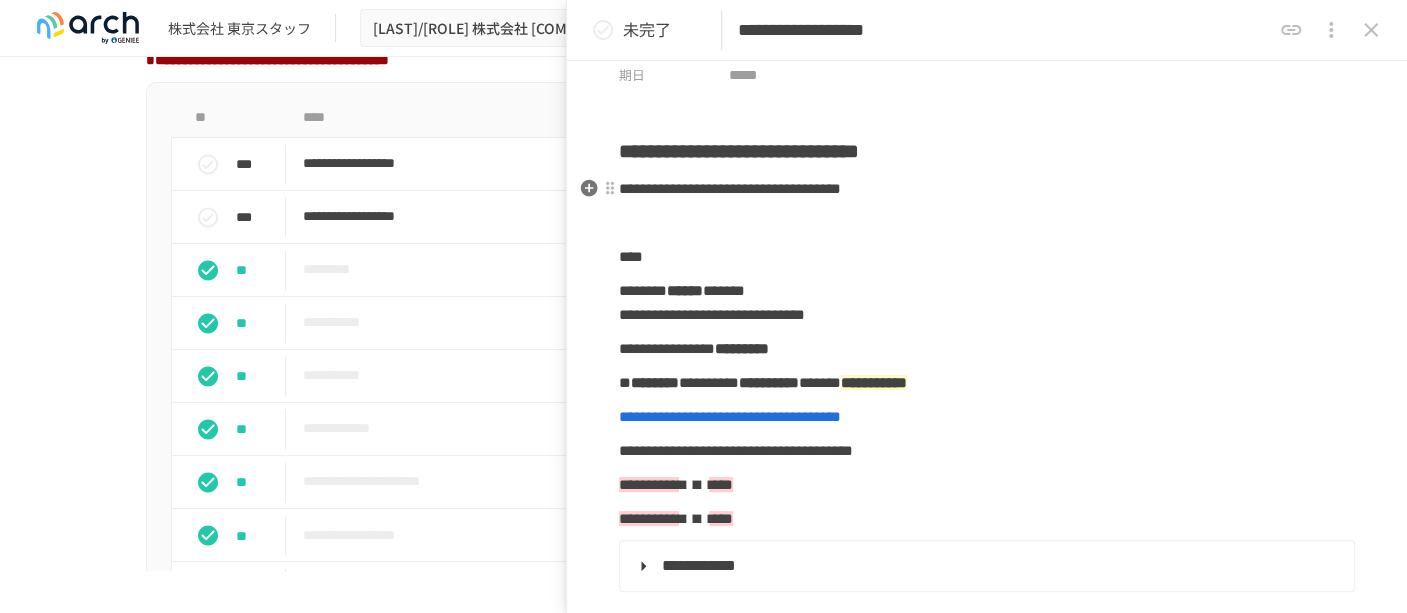 scroll, scrollTop: 222, scrollLeft: 0, axis: vertical 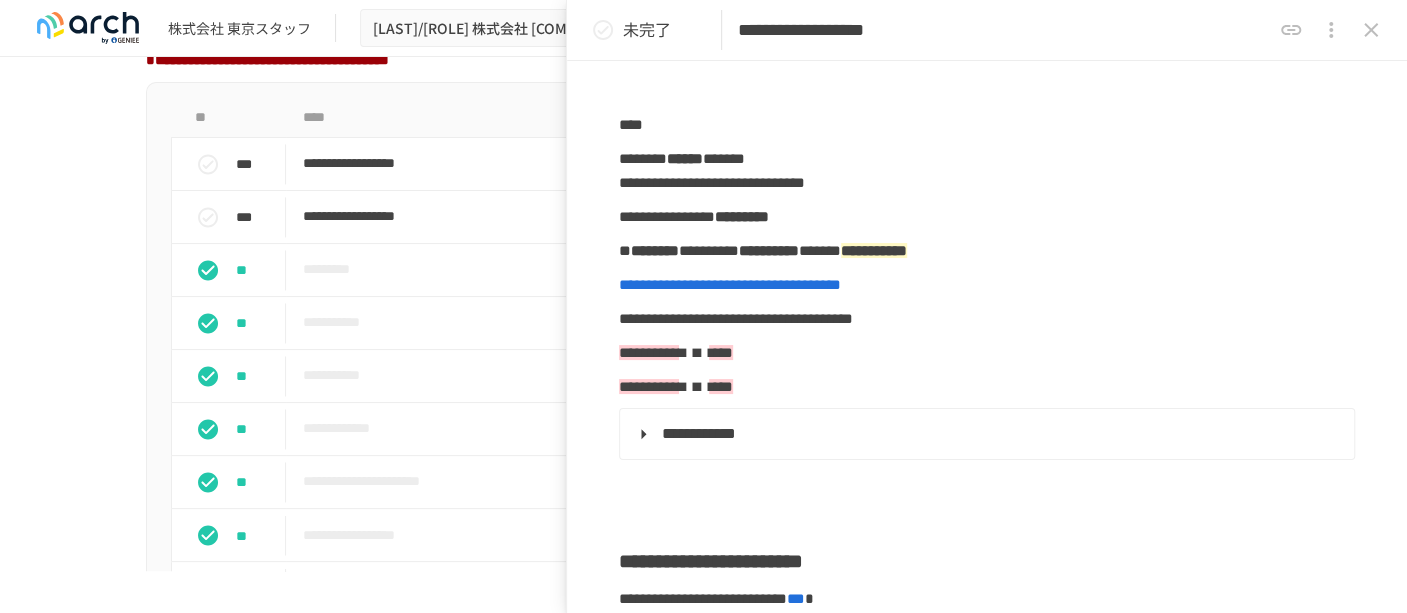 click 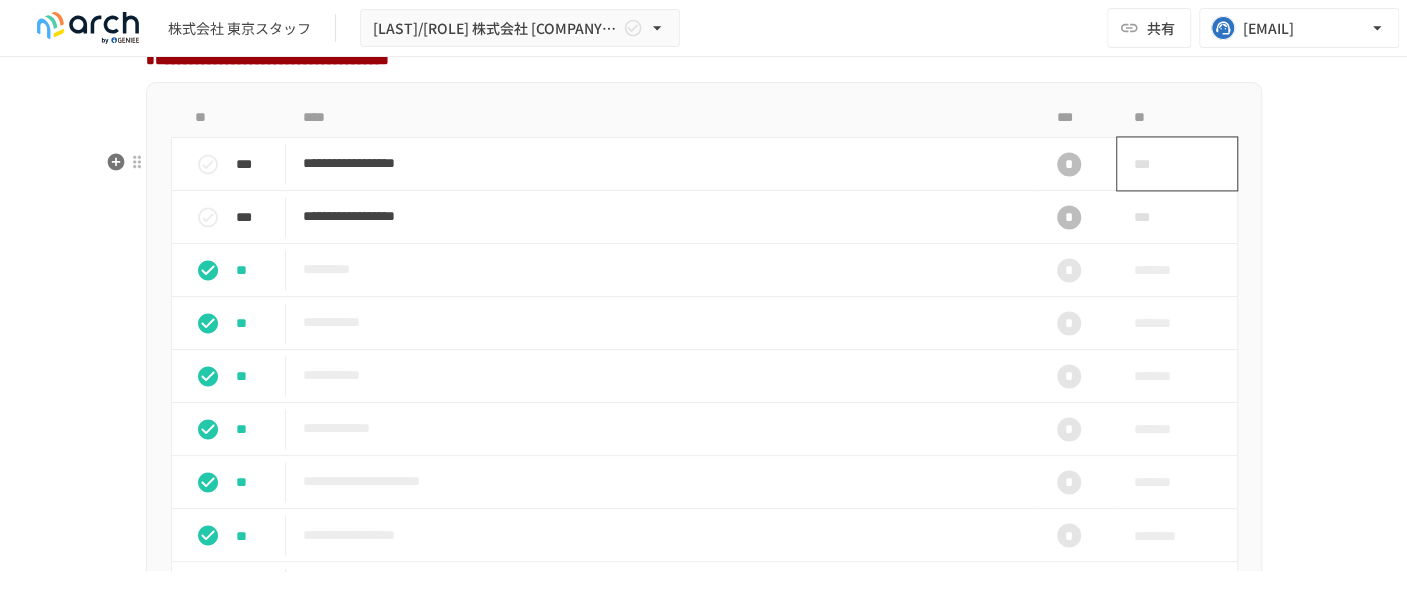 click on "***" at bounding box center [1154, 164] 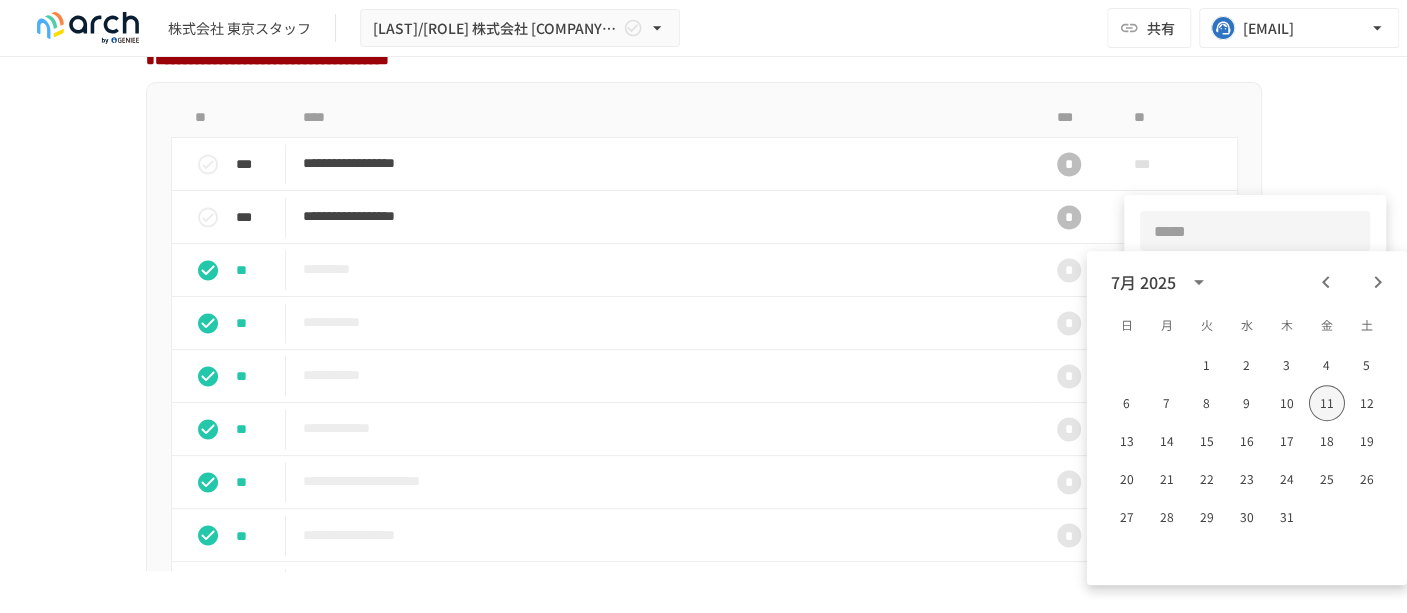 click on "11" at bounding box center (1327, 403) 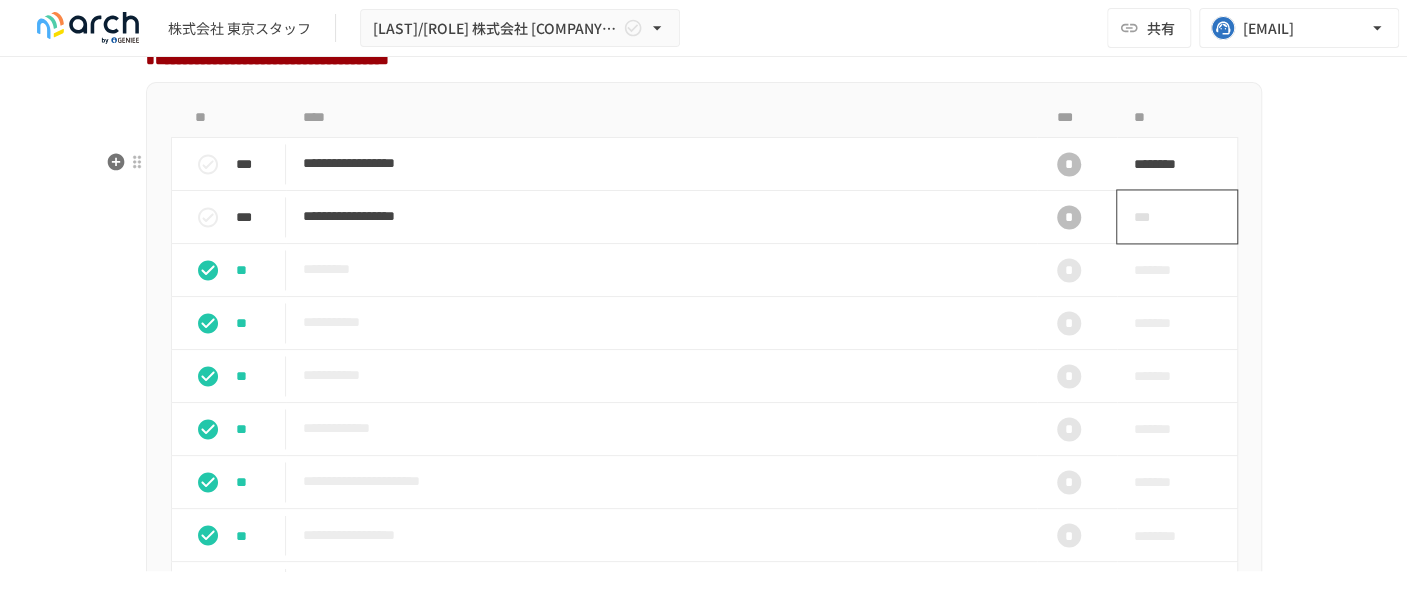 click on "***" at bounding box center [1177, 216] 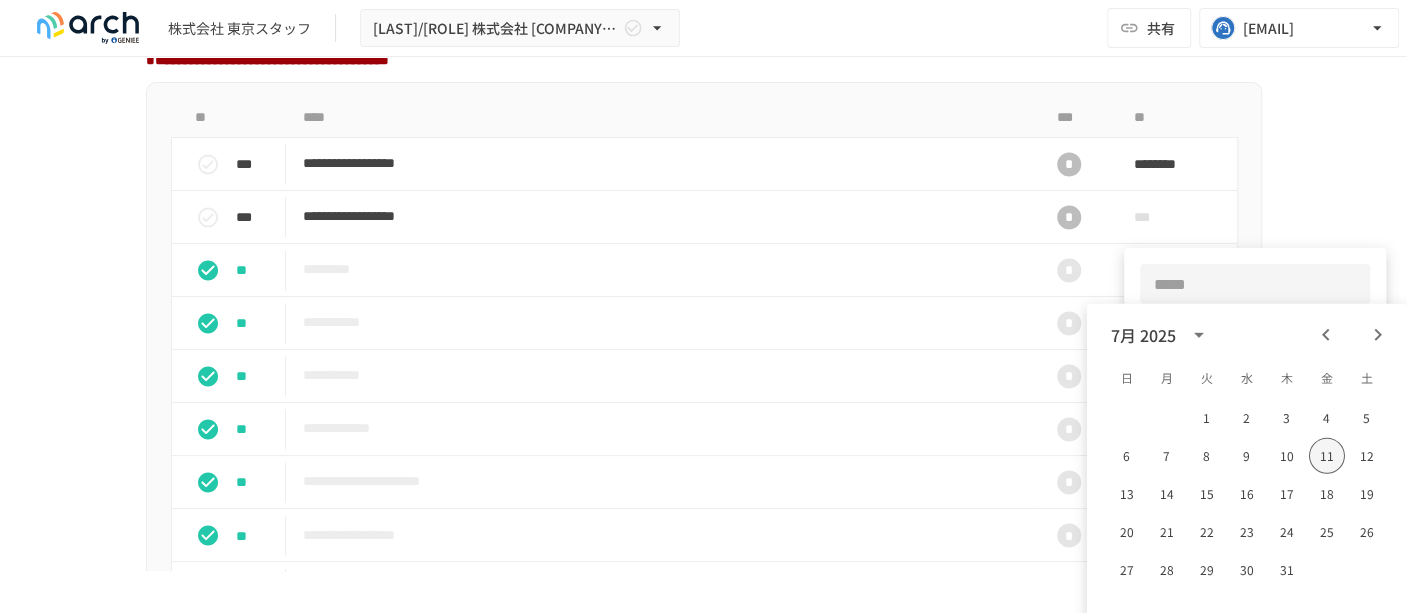 click on "11" at bounding box center [1327, 456] 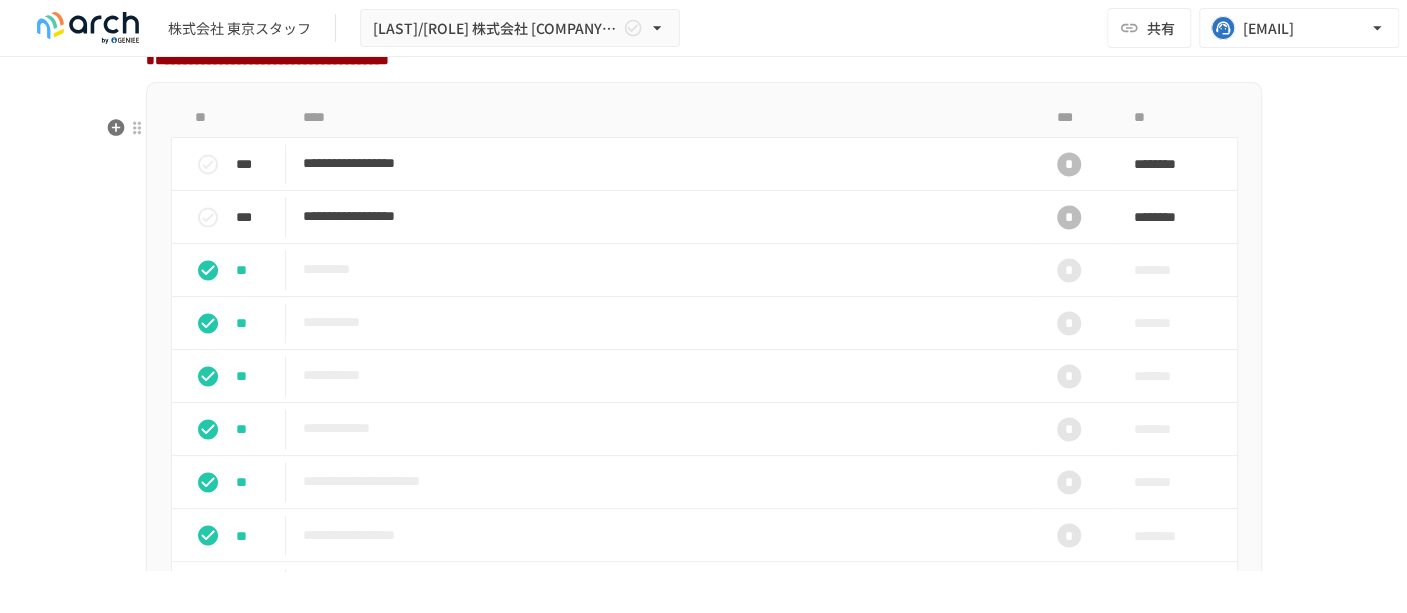 click on "**********" at bounding box center [704, 1563] 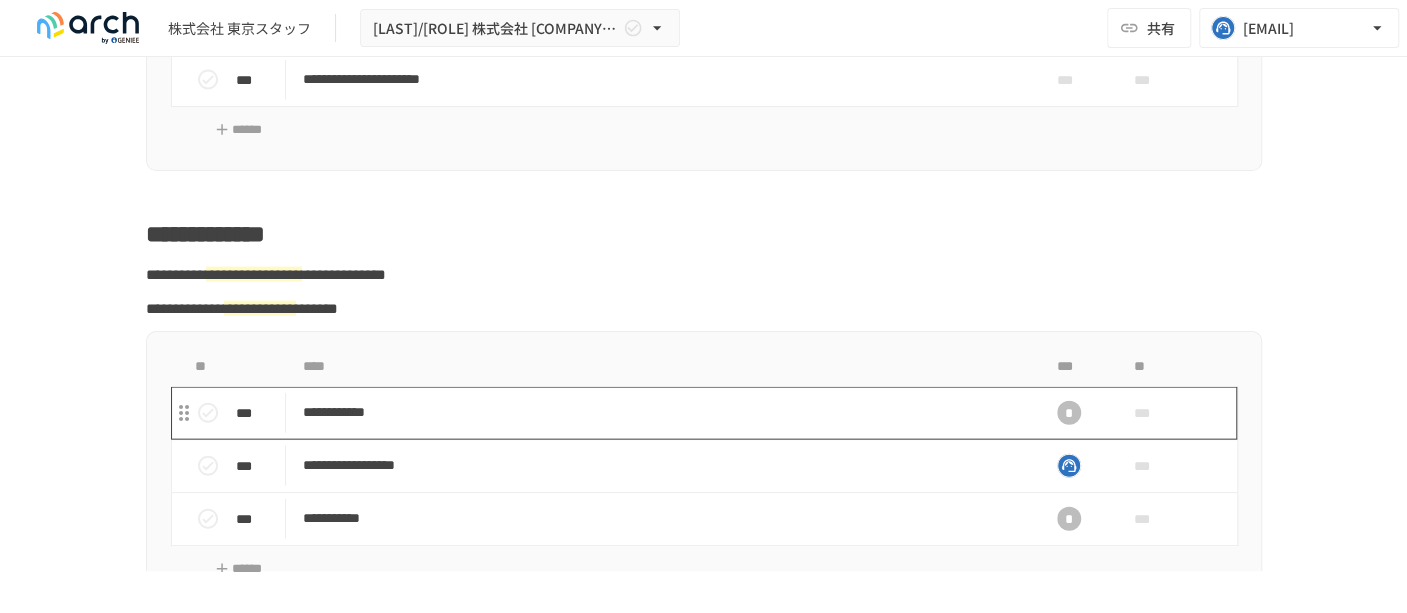 scroll, scrollTop: 2444, scrollLeft: 0, axis: vertical 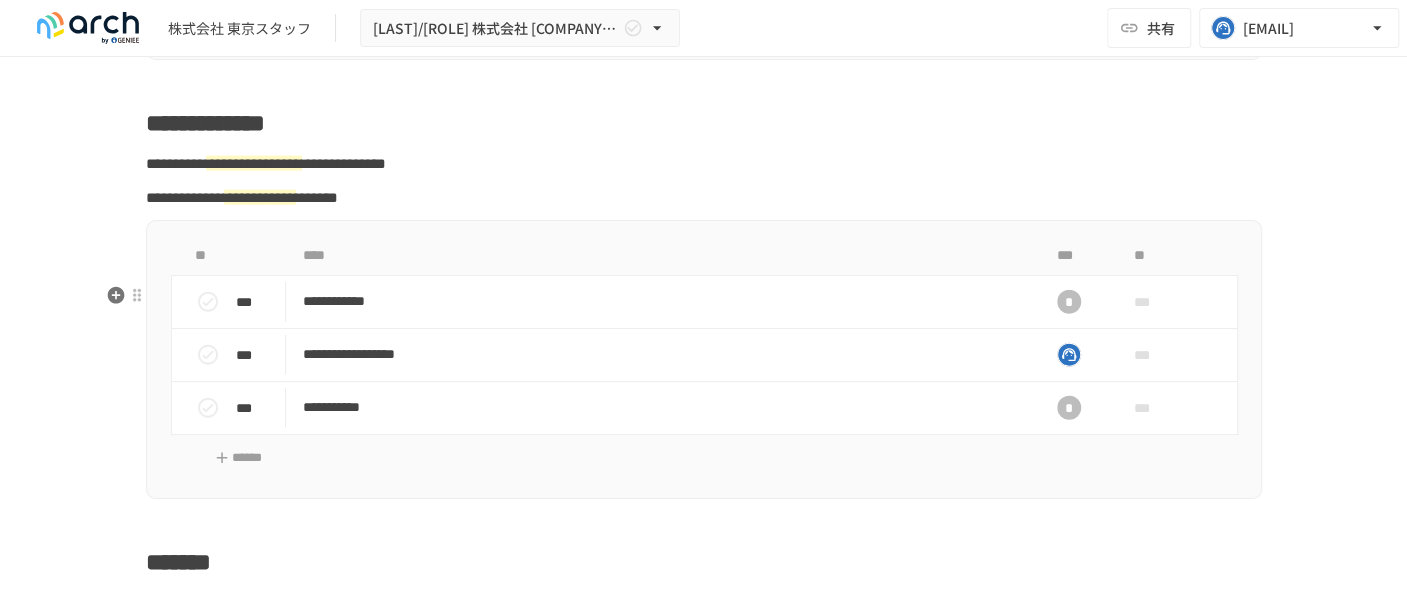 click on "****" at bounding box center (661, 256) 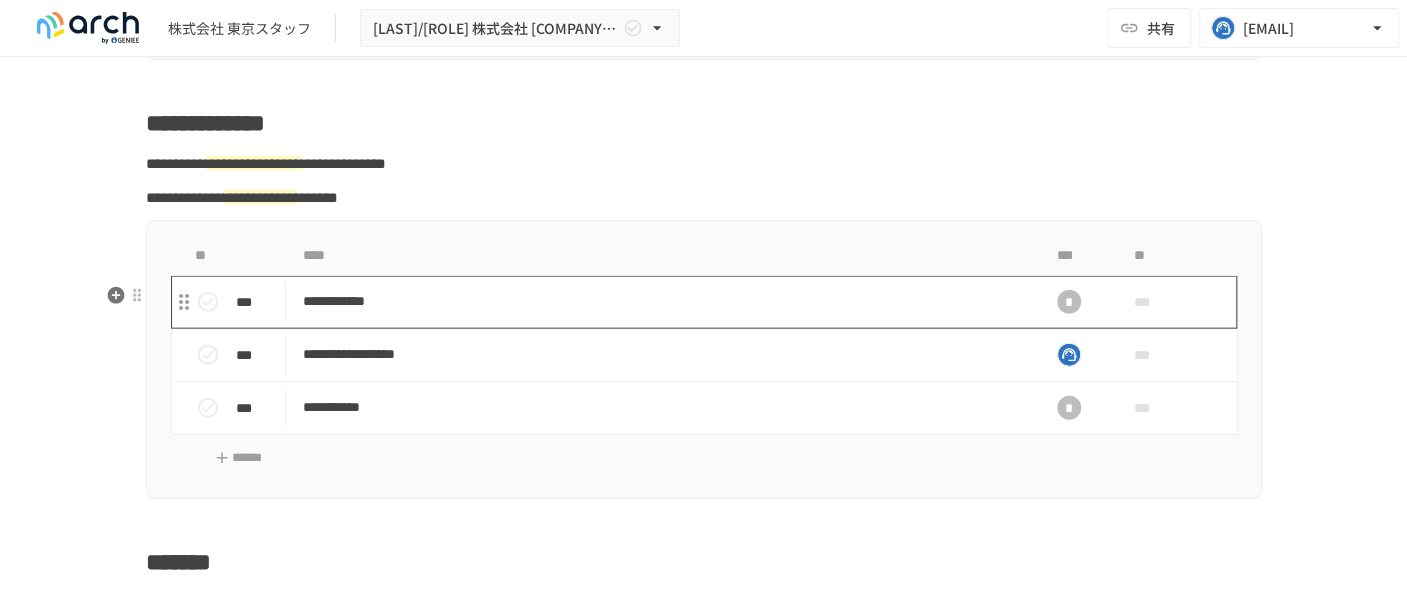 click on "**********" at bounding box center (661, 301) 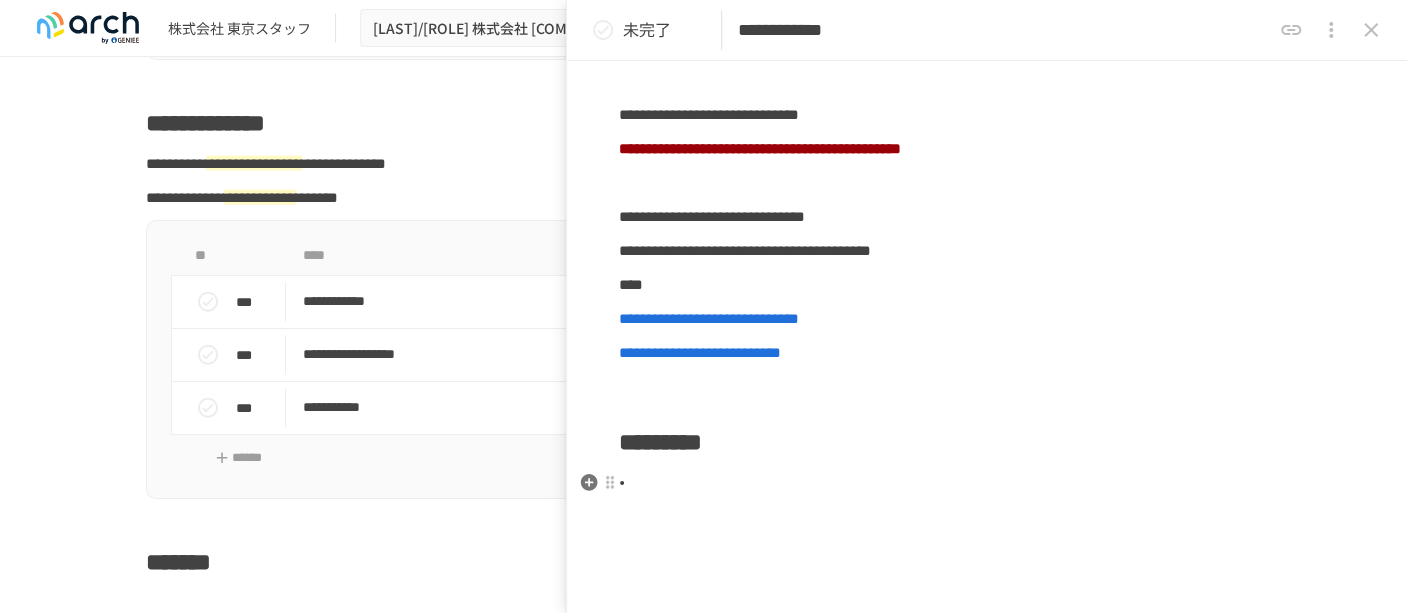 scroll, scrollTop: 333, scrollLeft: 0, axis: vertical 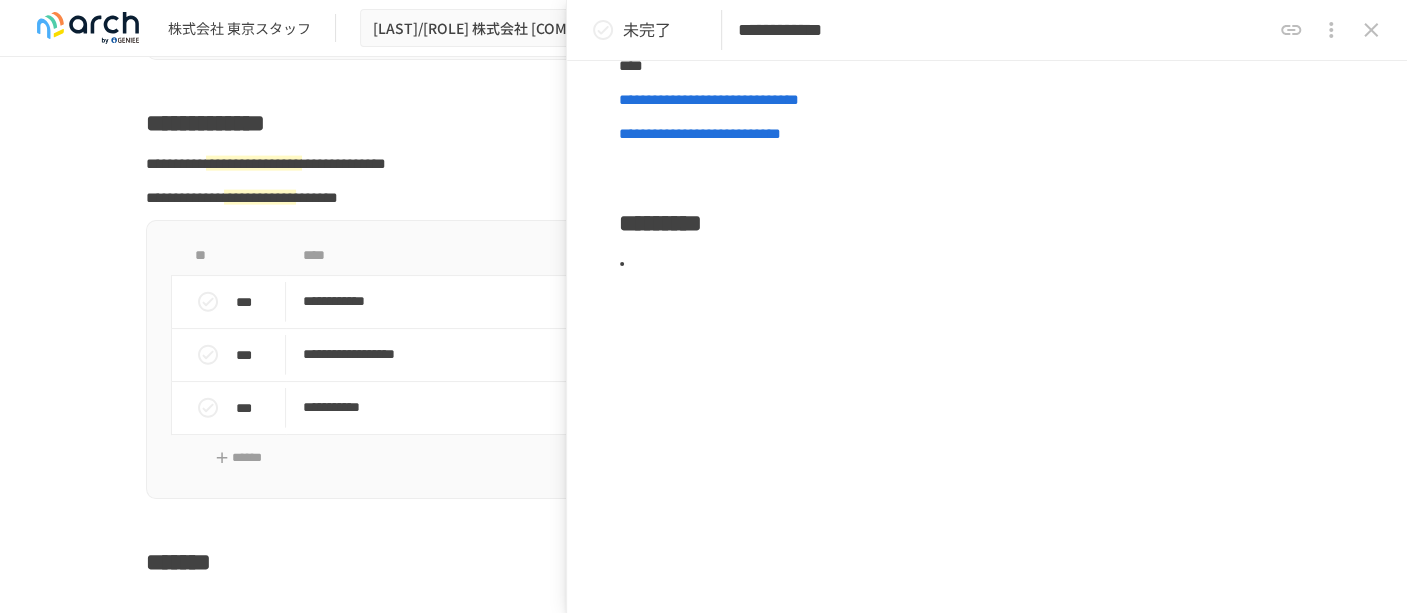 click 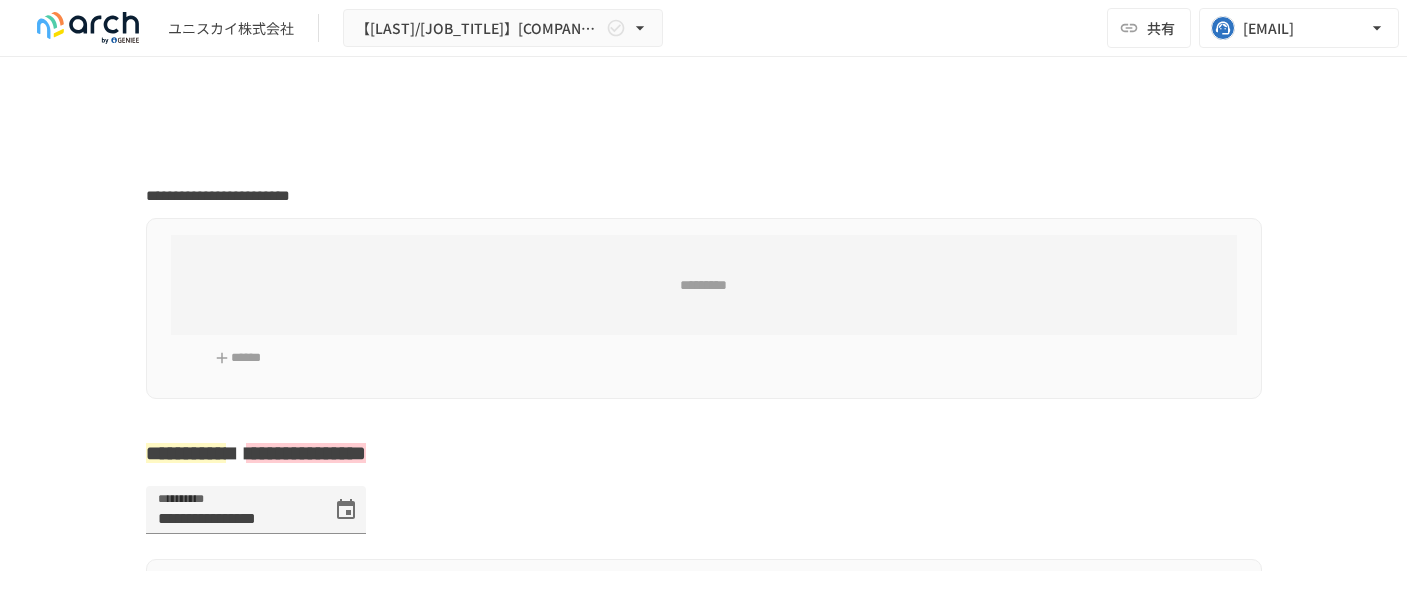 scroll, scrollTop: 0, scrollLeft: 0, axis: both 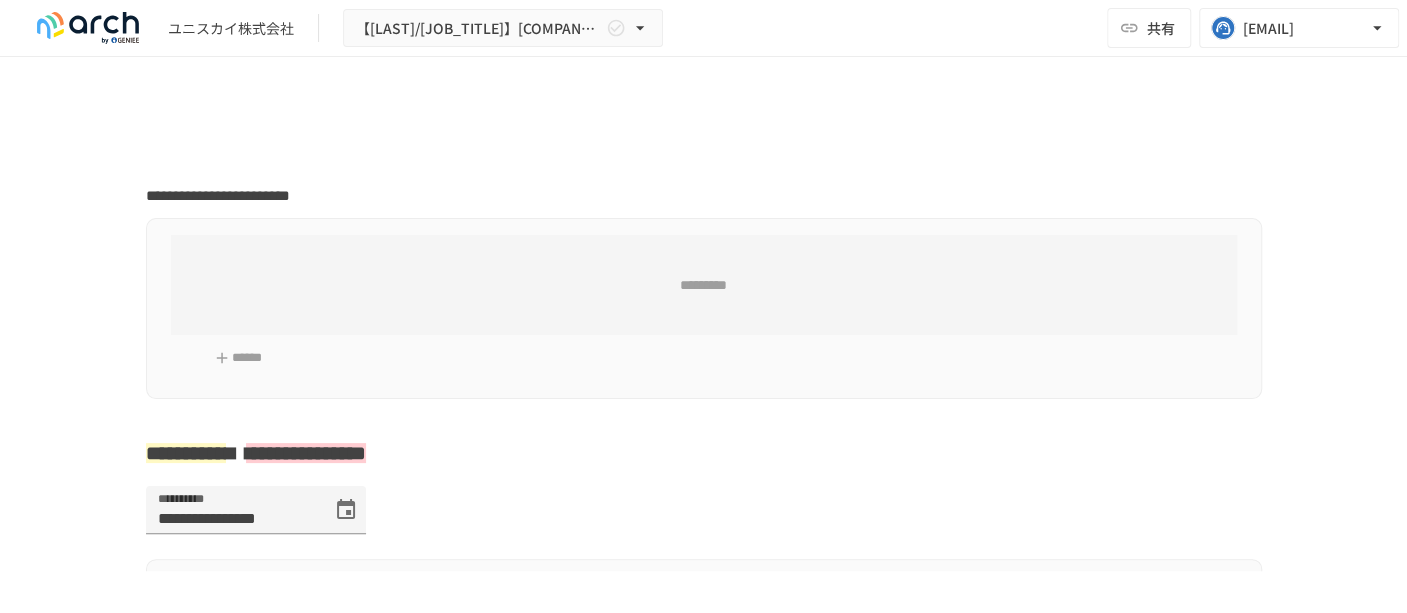 type on "**********" 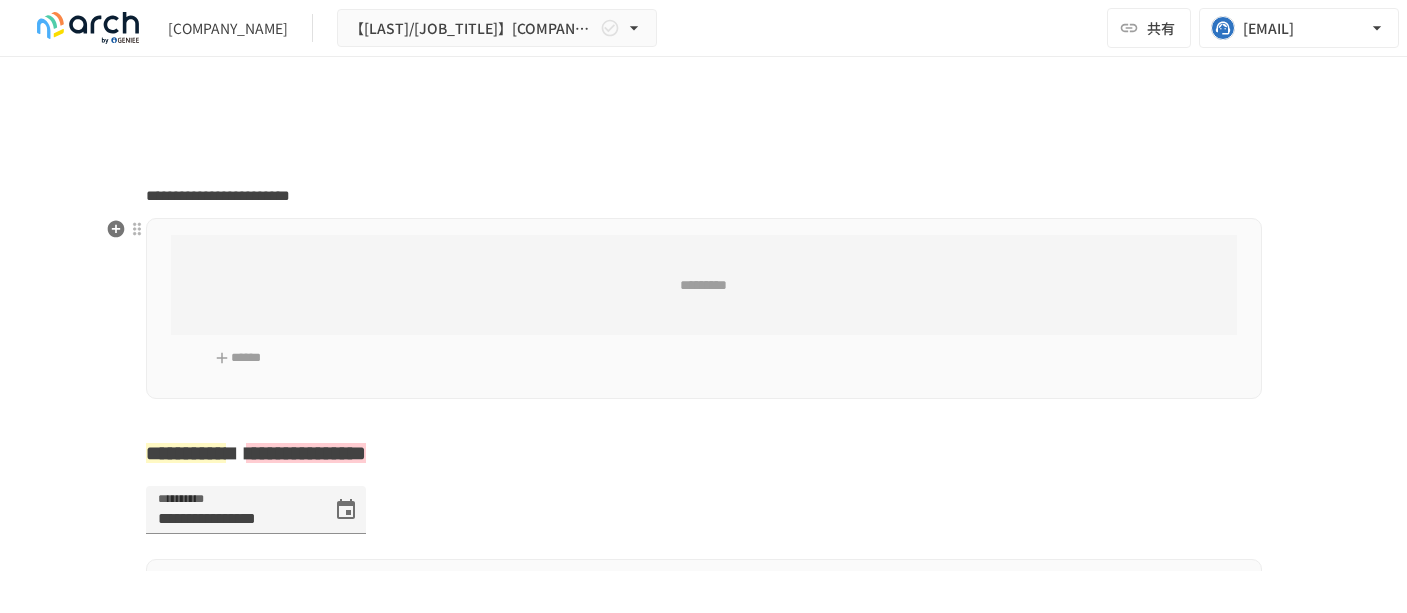 scroll, scrollTop: 0, scrollLeft: 0, axis: both 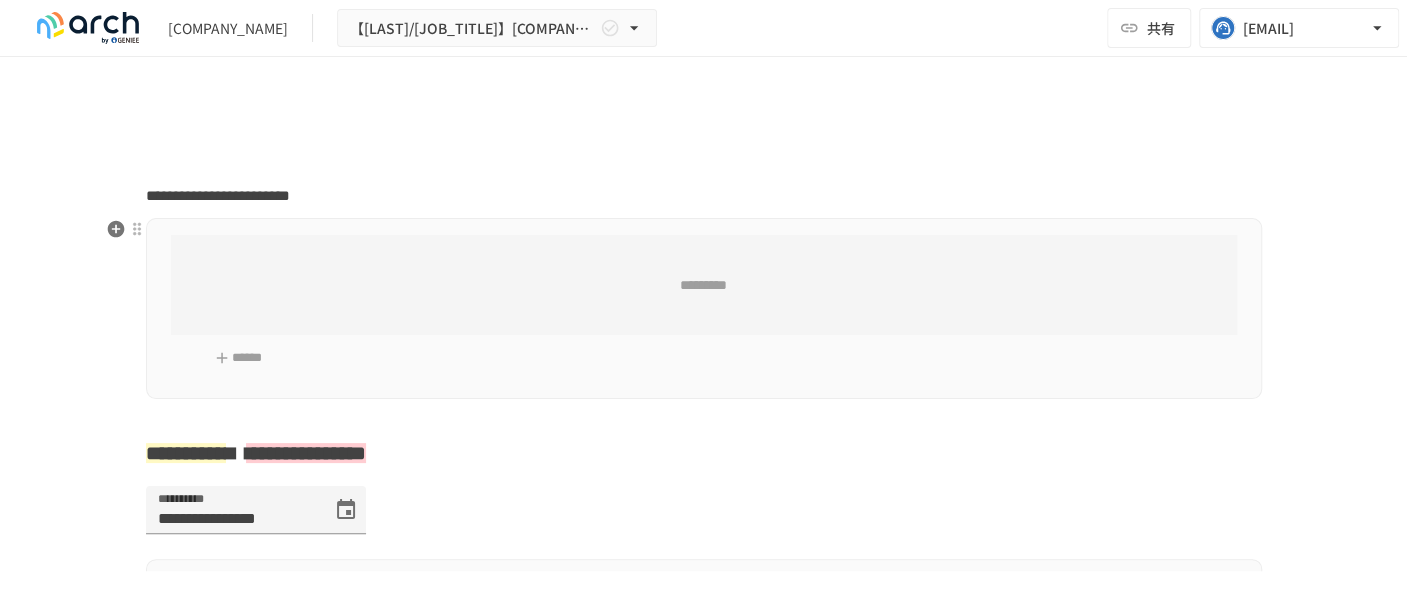 type on "**********" 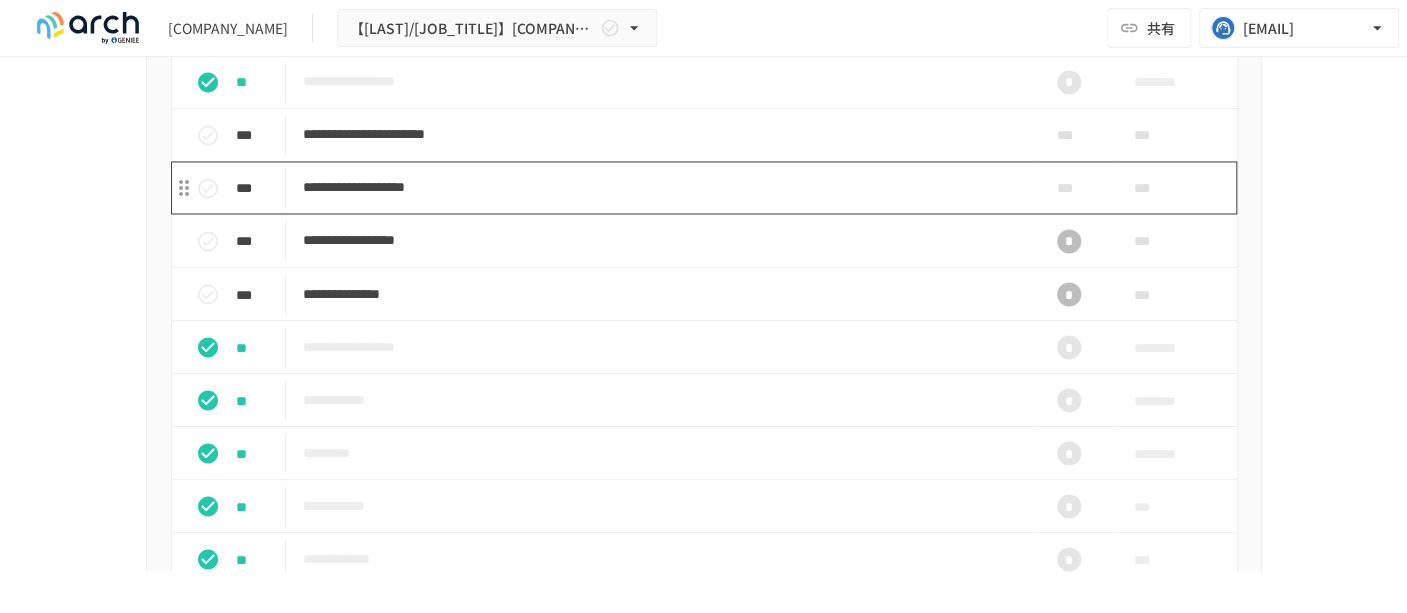 scroll, scrollTop: 1777, scrollLeft: 0, axis: vertical 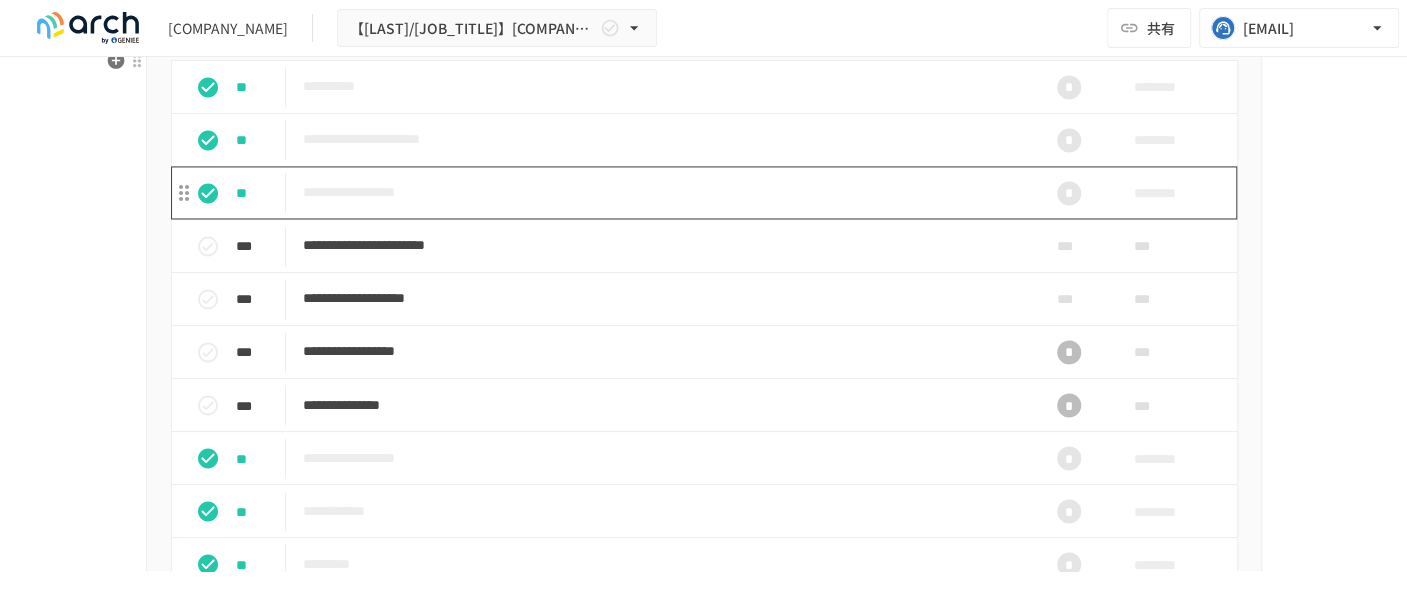 click on "**********" at bounding box center [661, 192] 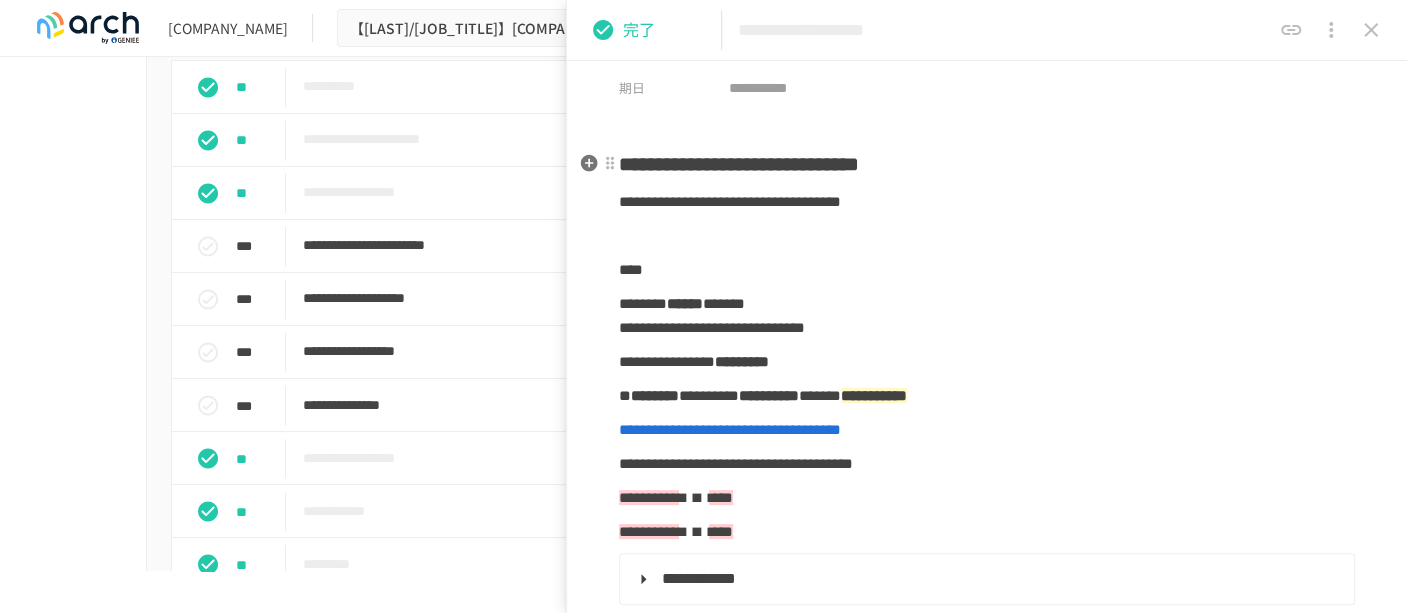 scroll, scrollTop: 111, scrollLeft: 0, axis: vertical 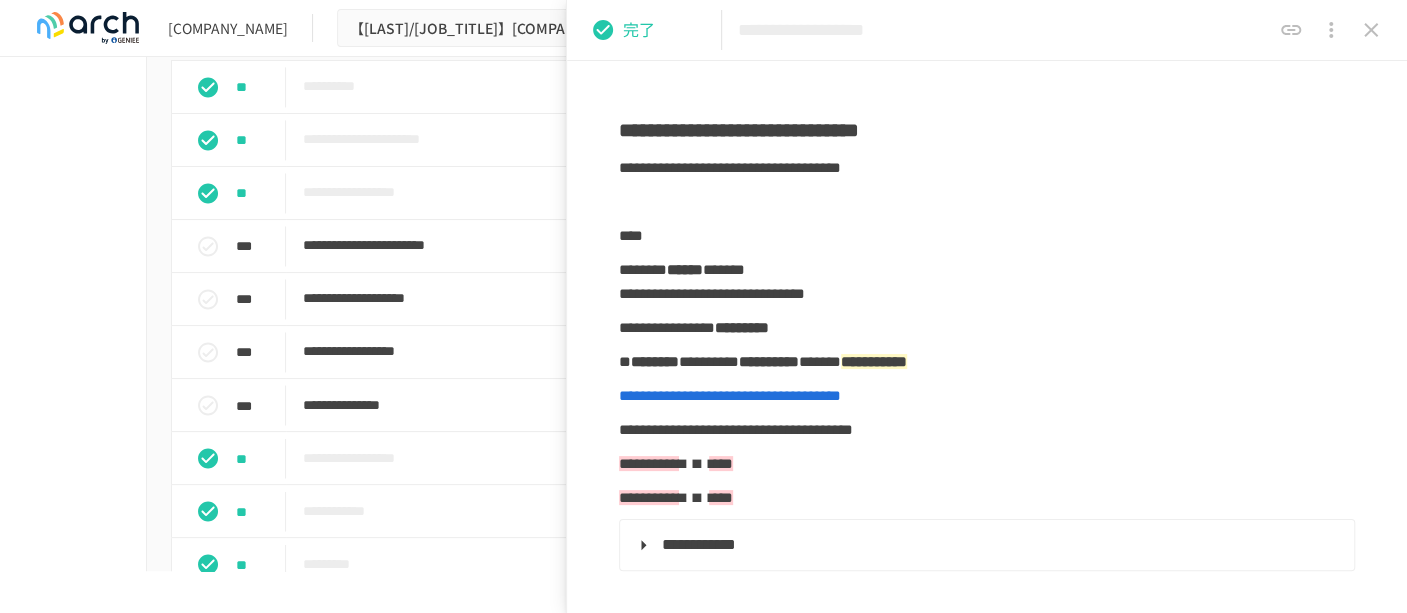 click 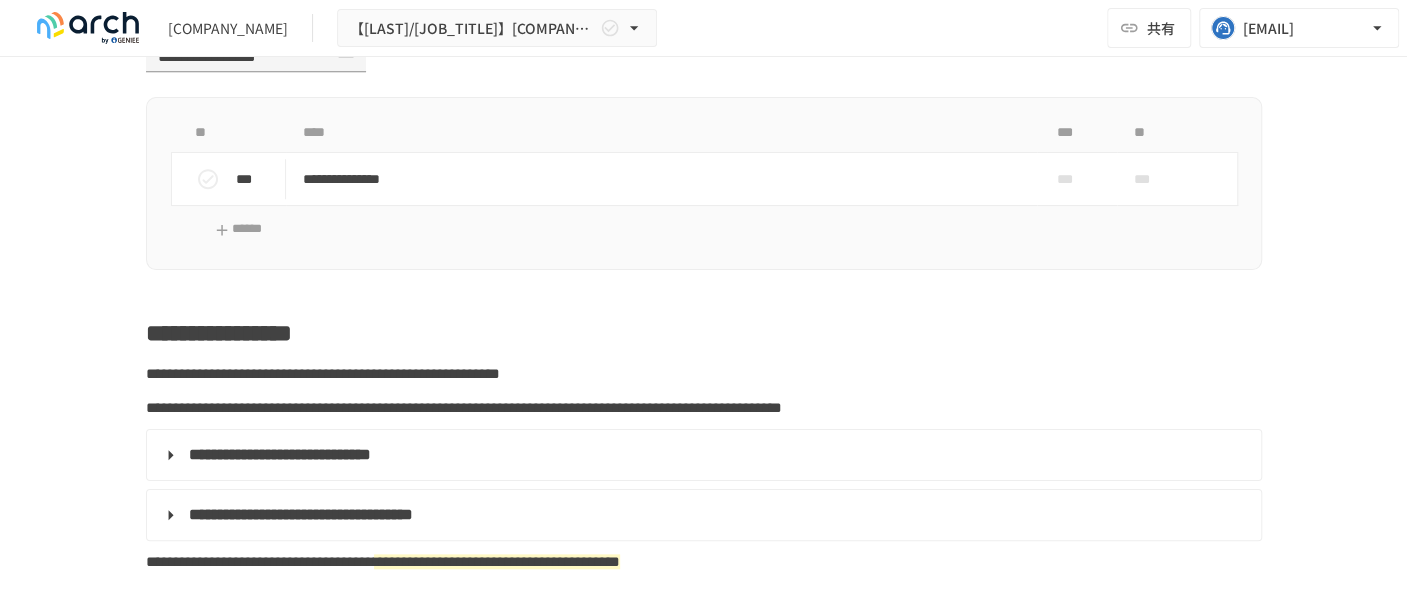 scroll, scrollTop: 0, scrollLeft: 0, axis: both 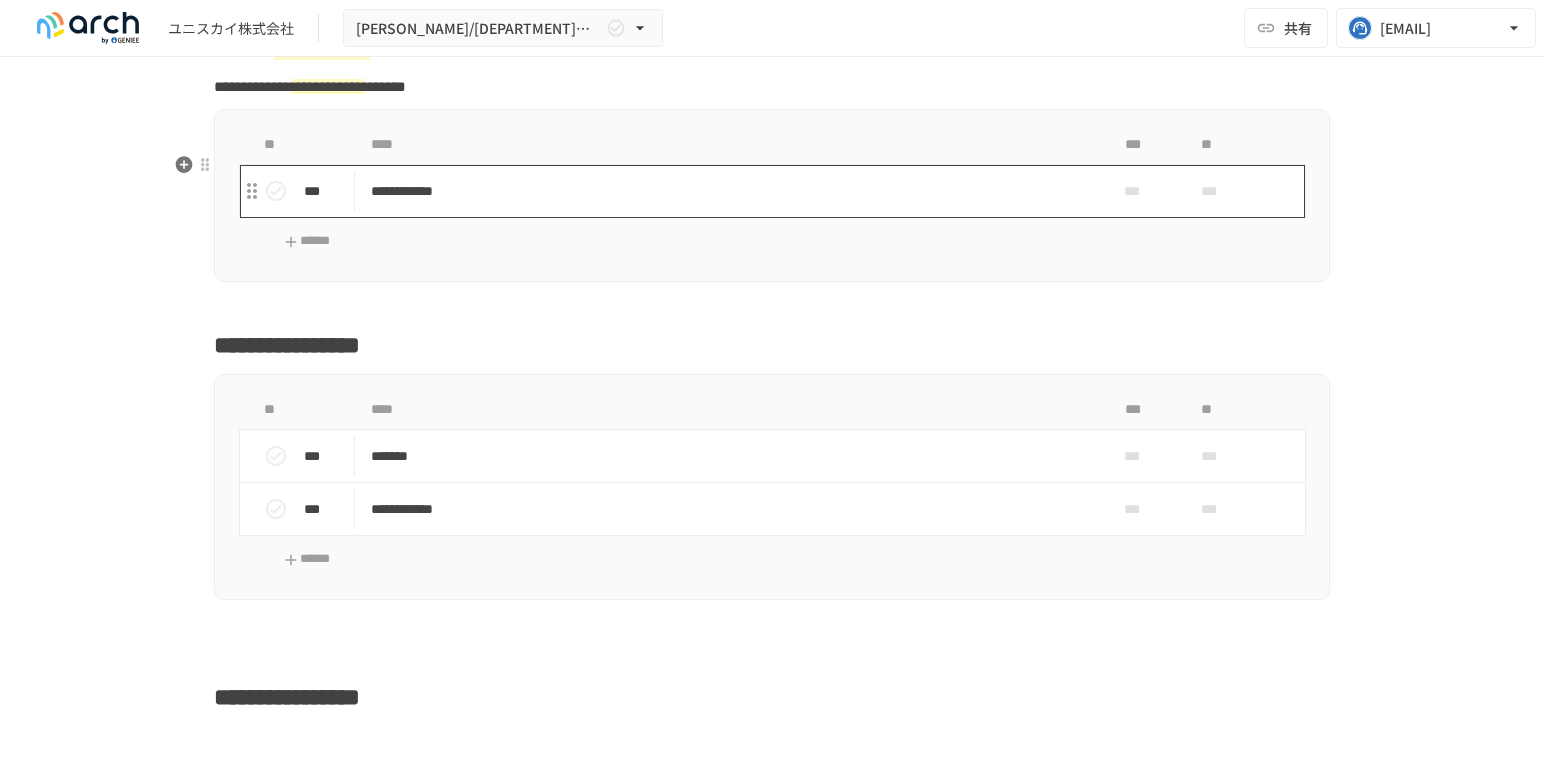 click on "**********" at bounding box center [730, 191] 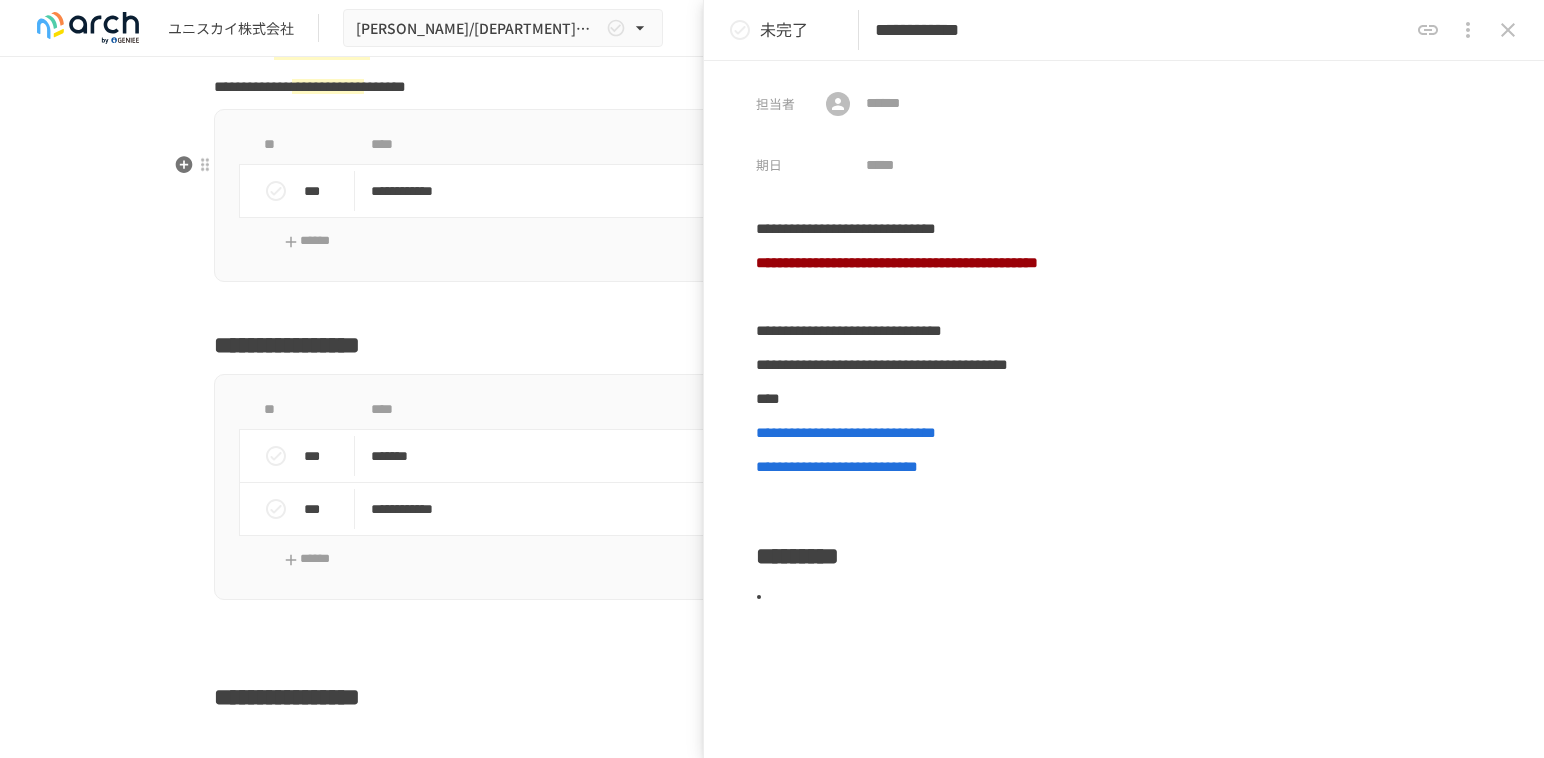scroll, scrollTop: 192, scrollLeft: 0, axis: vertical 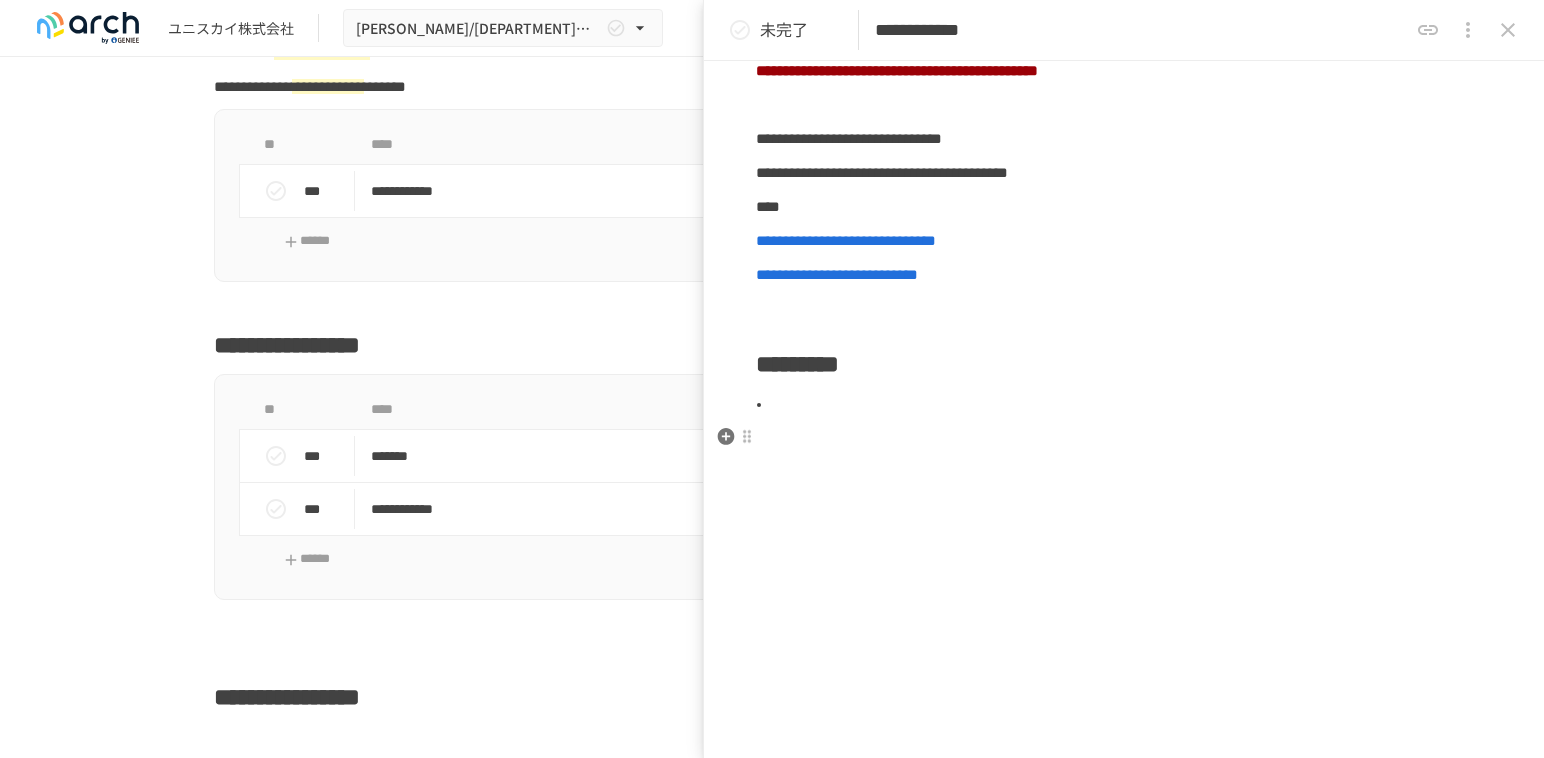 click at bounding box center (1124, 438) 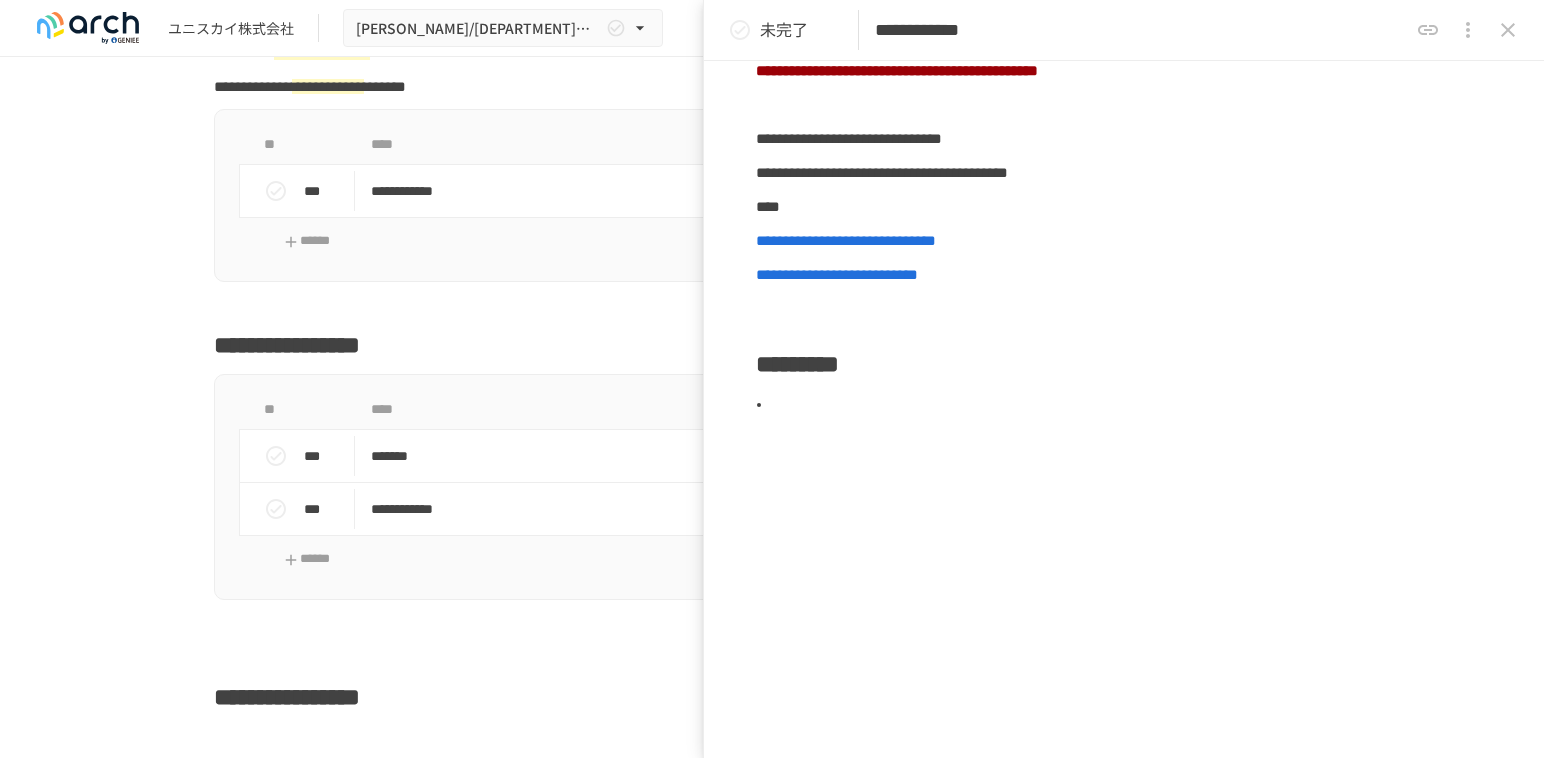 click 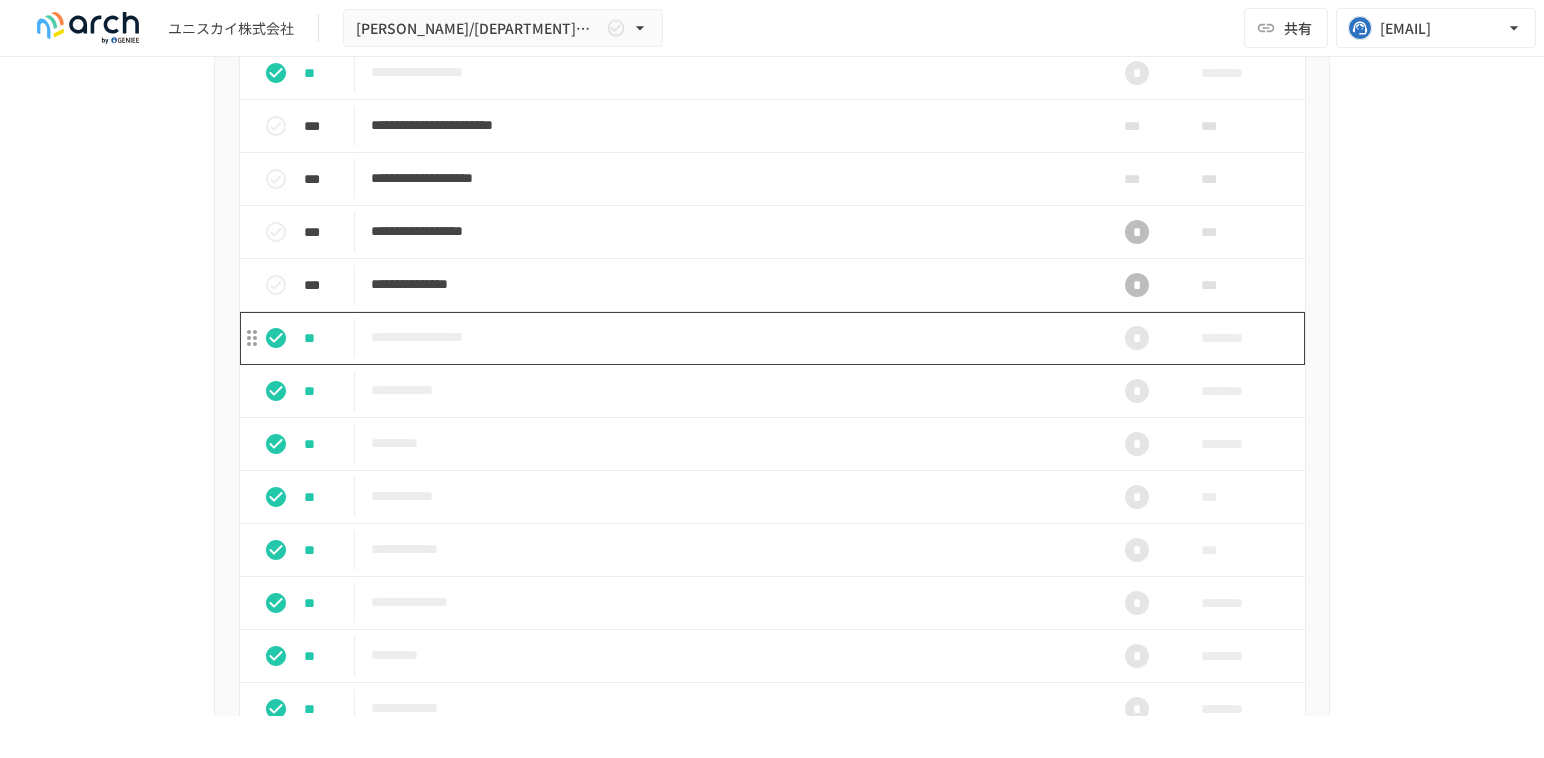 scroll, scrollTop: 1777, scrollLeft: 0, axis: vertical 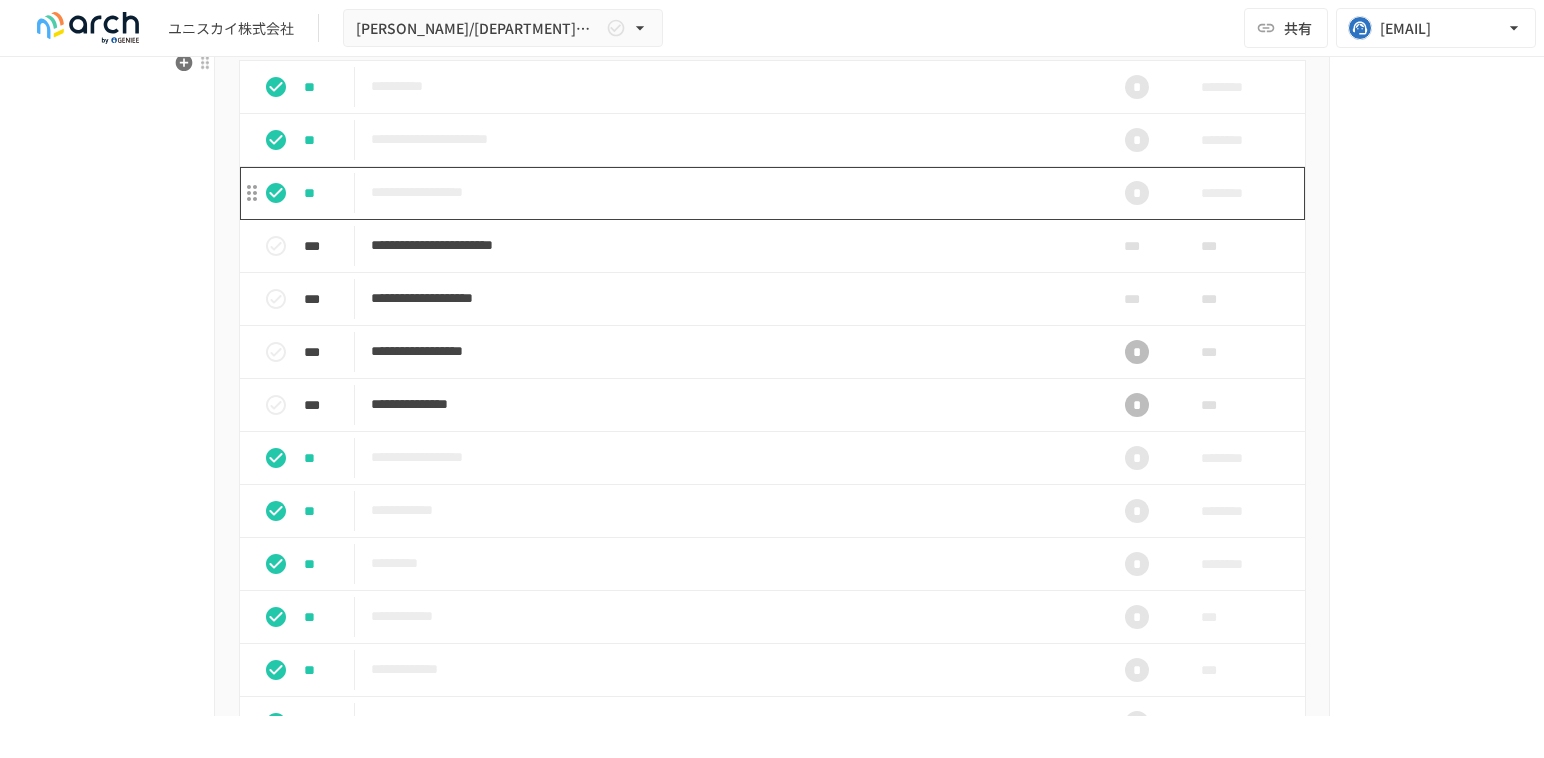 click on "**********" at bounding box center [730, 192] 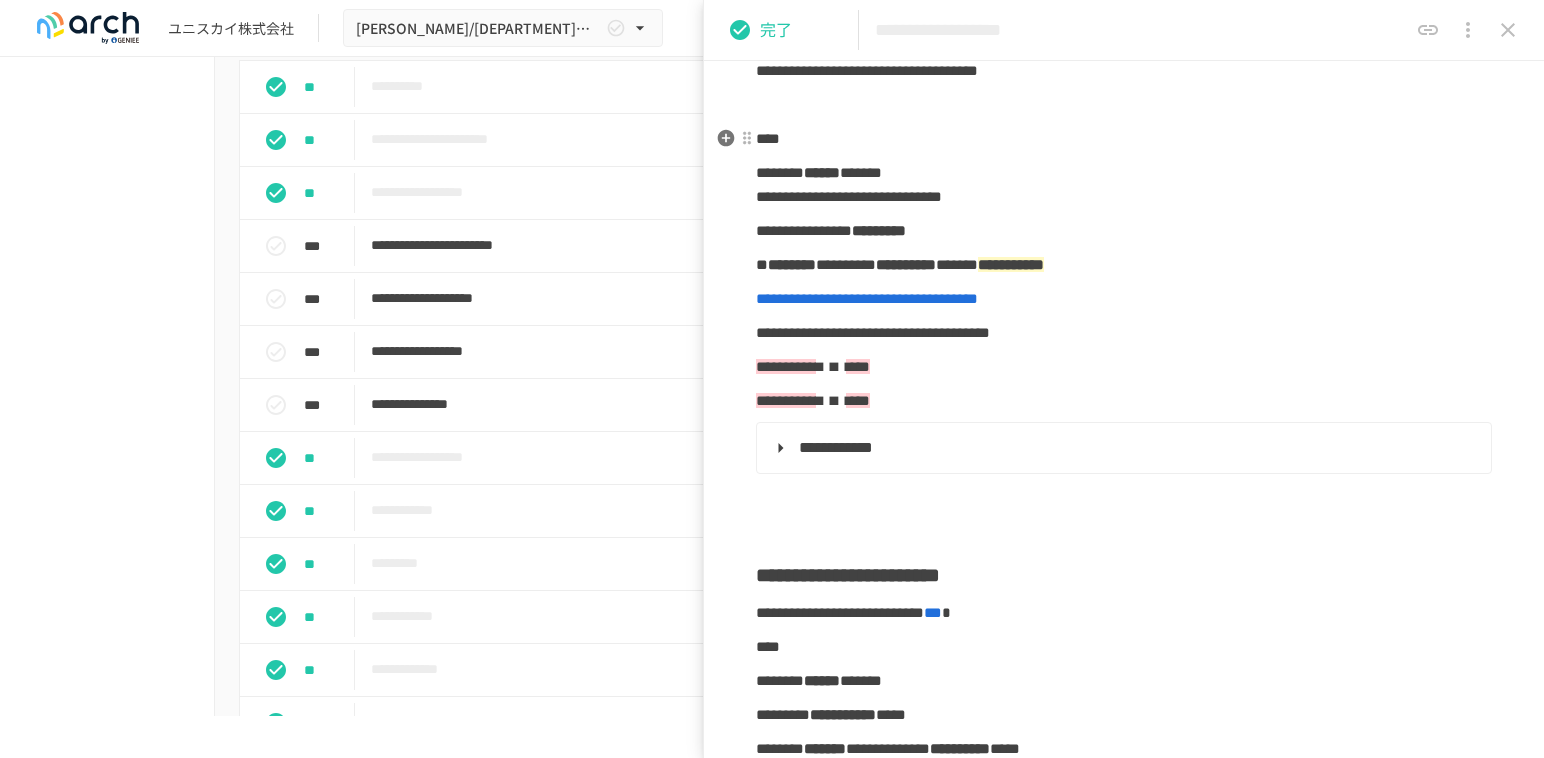 scroll, scrollTop: 222, scrollLeft: 0, axis: vertical 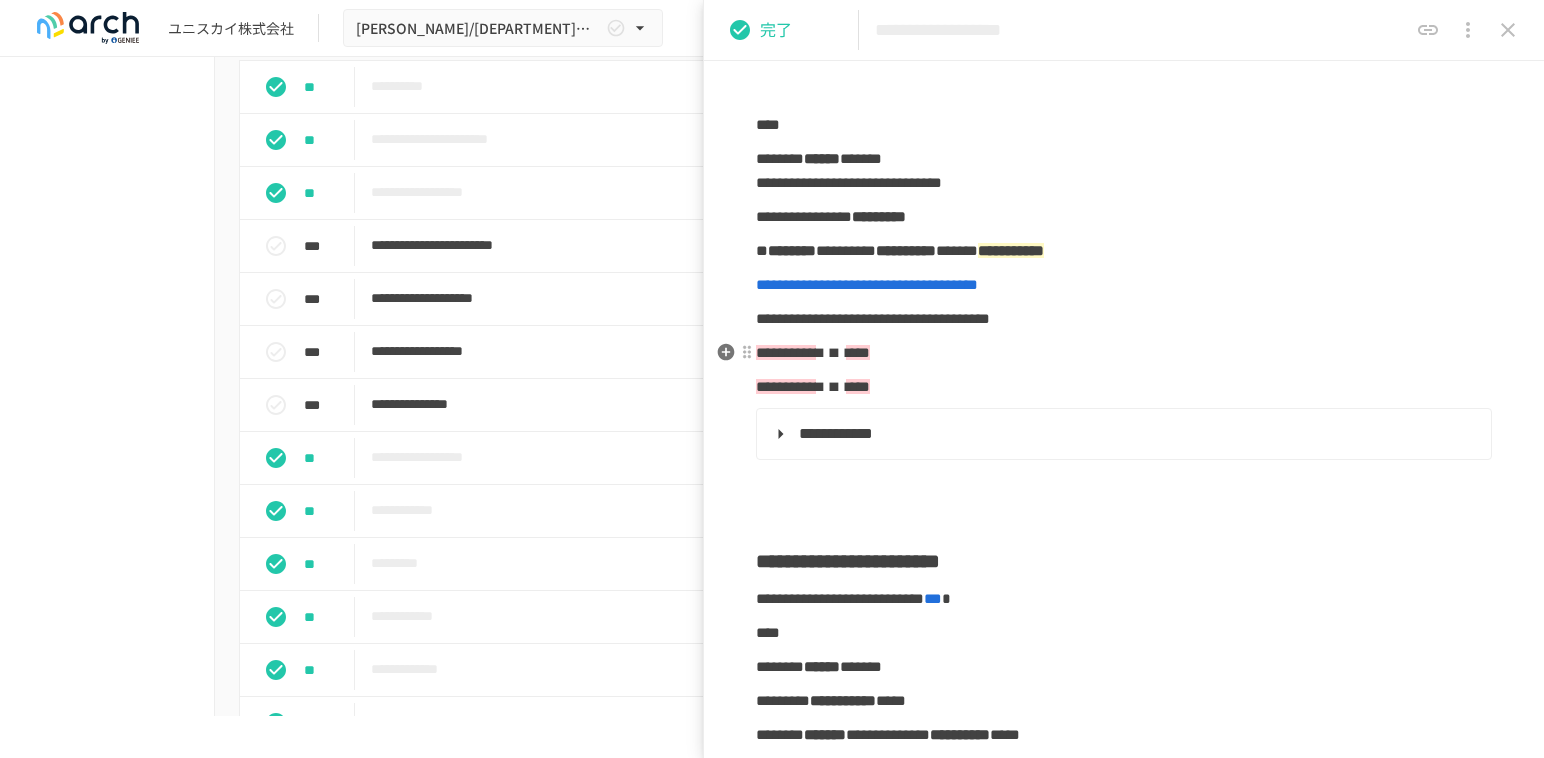click on "****" at bounding box center [786, 352] 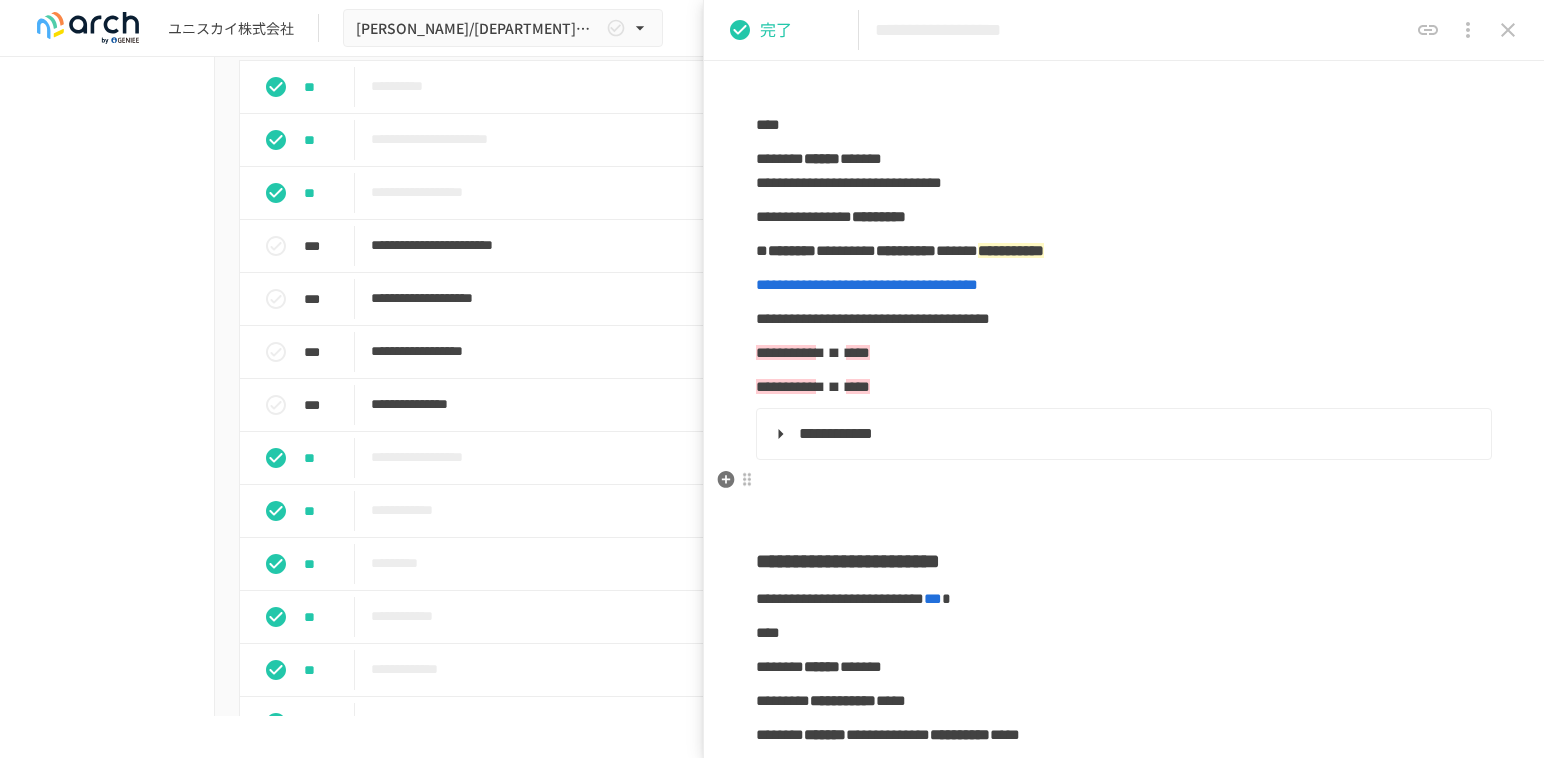 scroll, scrollTop: 111, scrollLeft: 0, axis: vertical 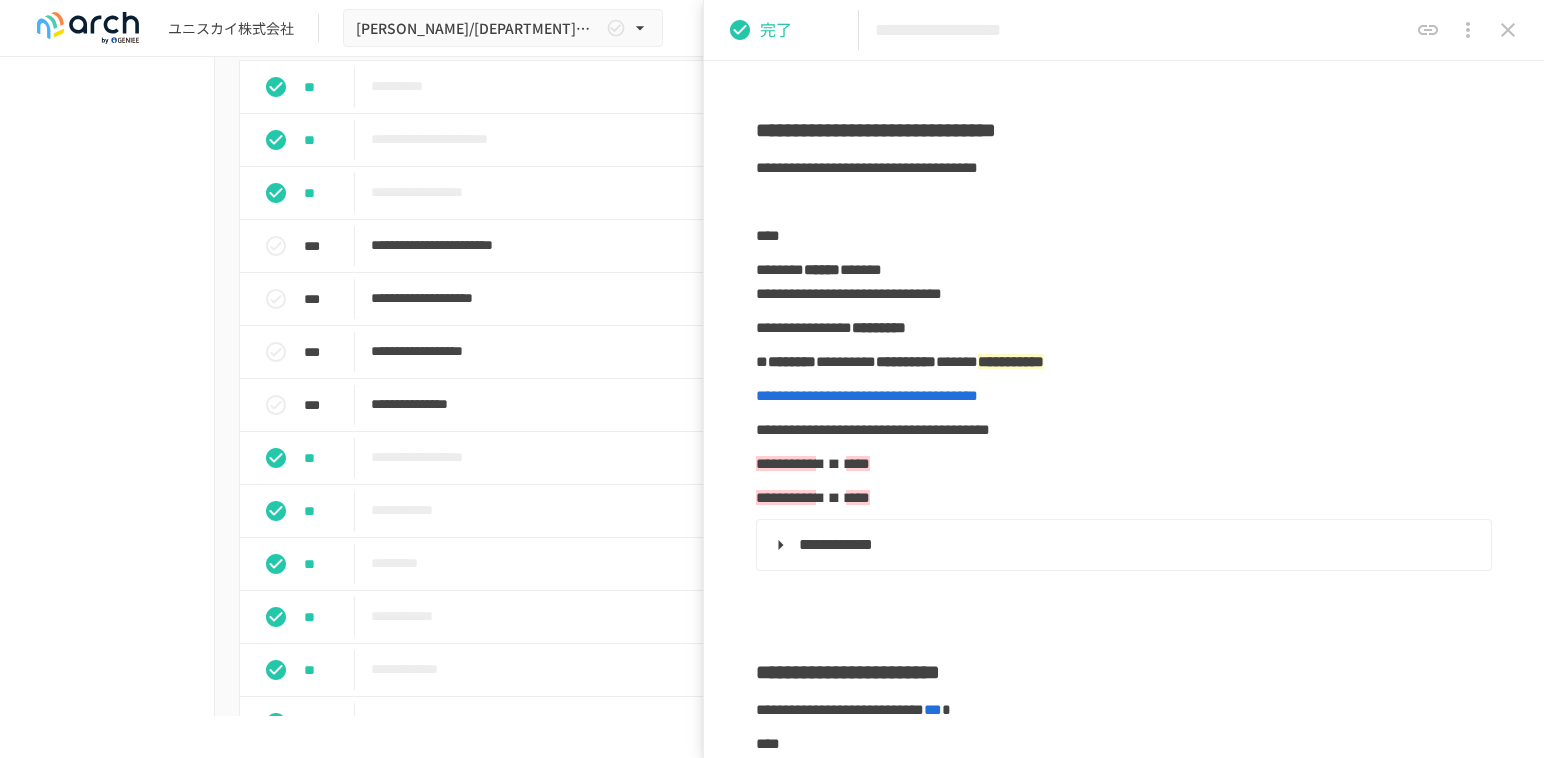 drag, startPoint x: 1511, startPoint y: 26, endPoint x: 1331, endPoint y: 177, distance: 234.94893 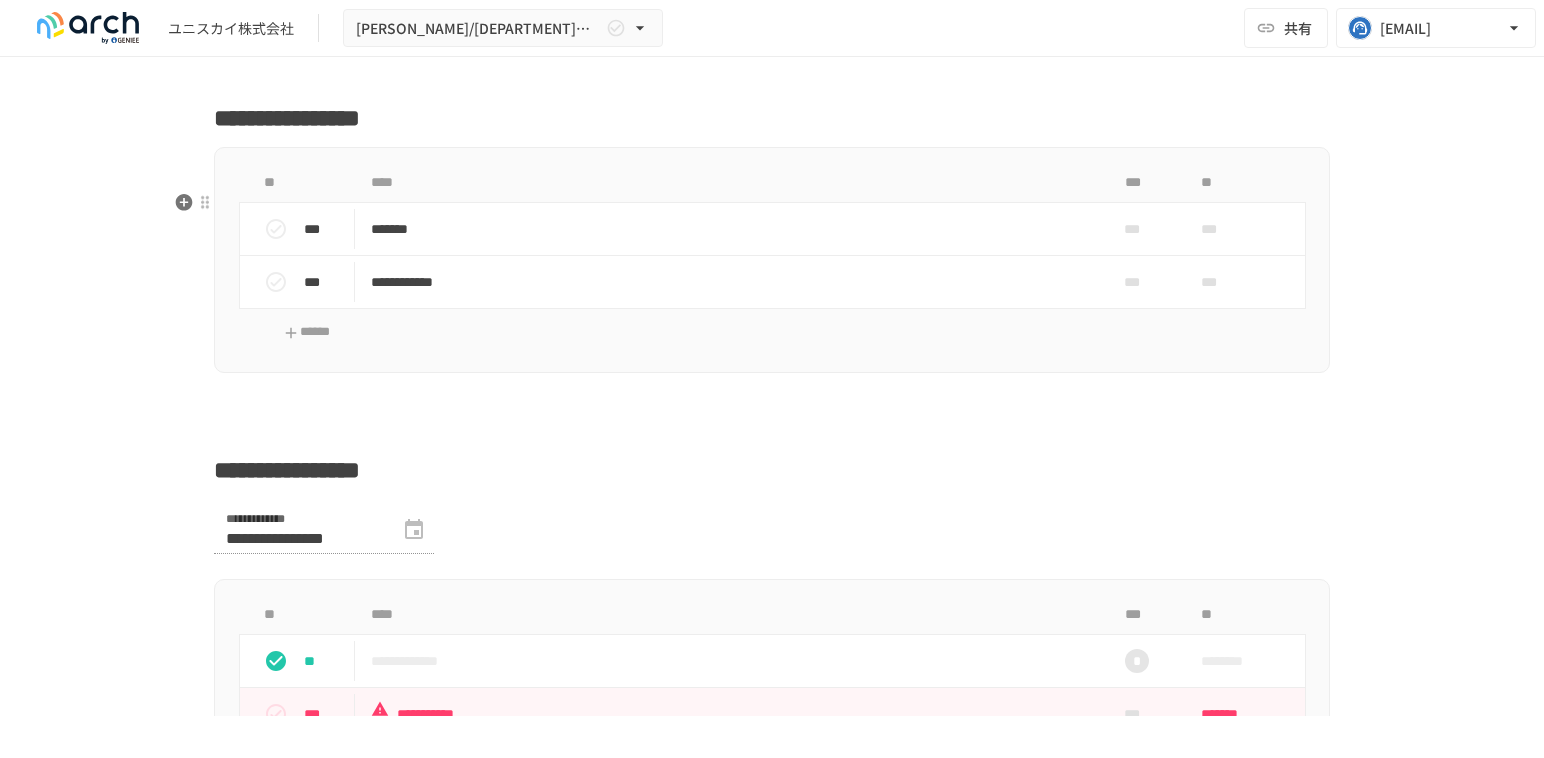 scroll, scrollTop: 3111, scrollLeft: 0, axis: vertical 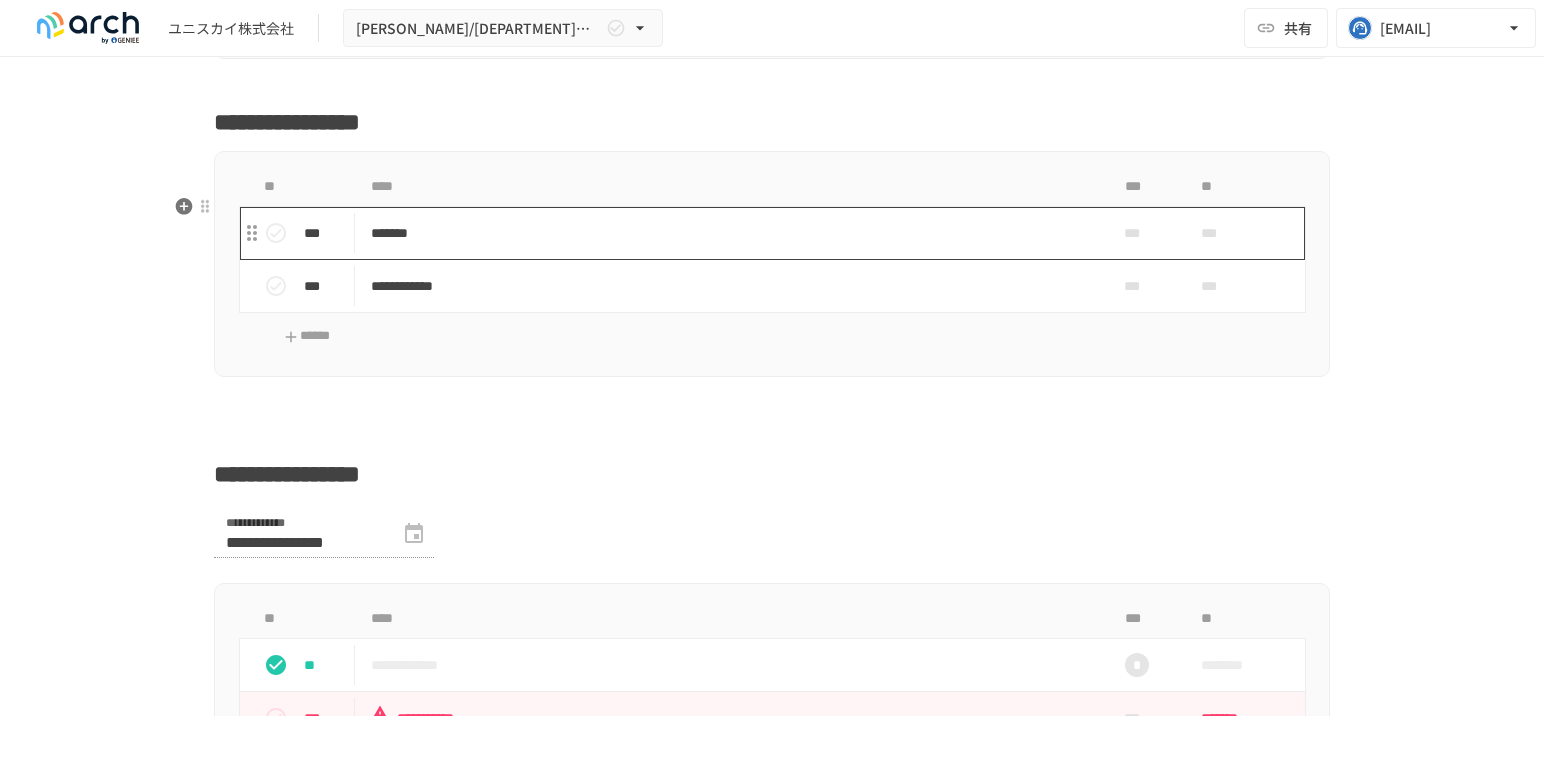 click on "*******" at bounding box center [730, 233] 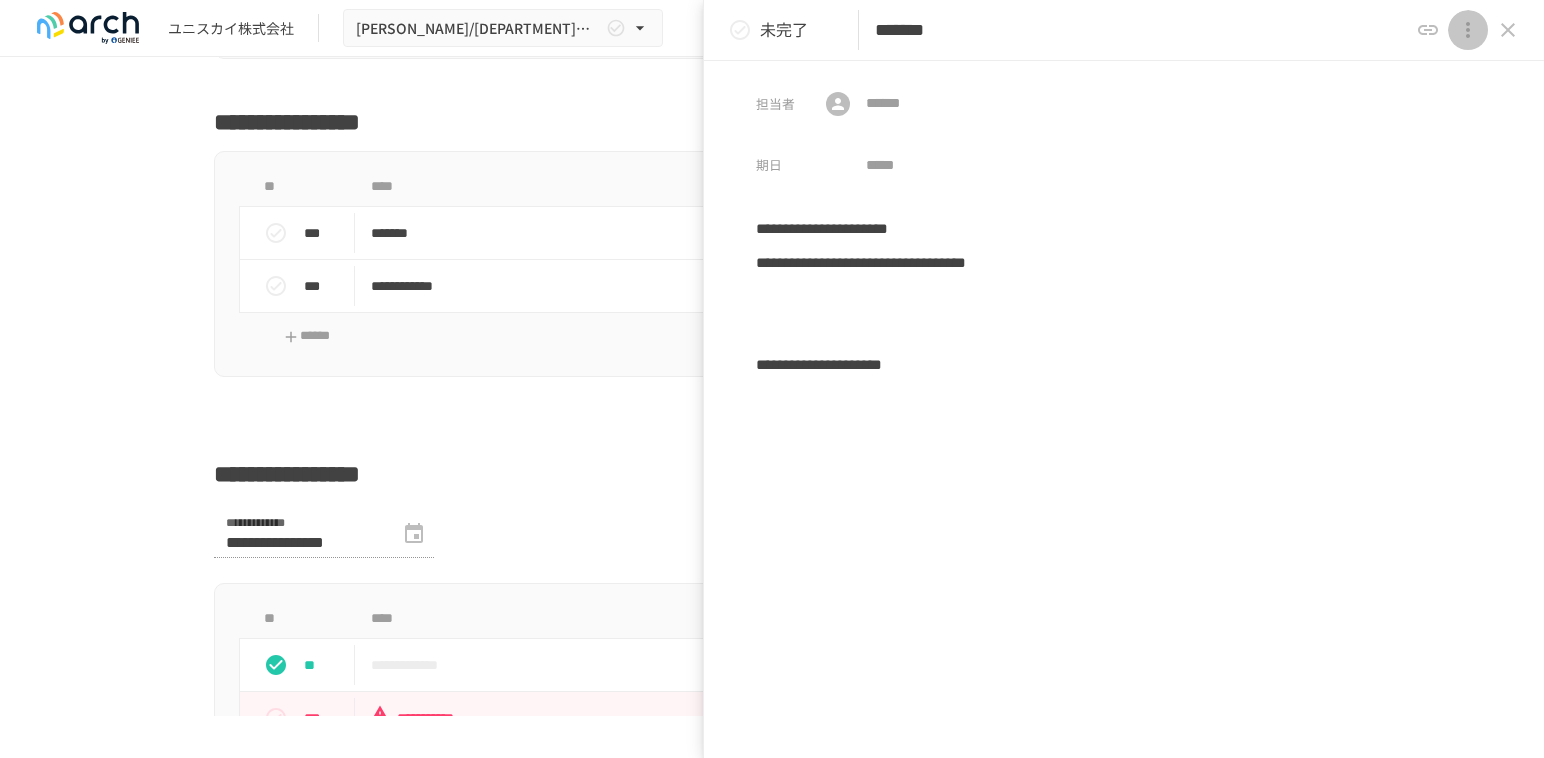 click 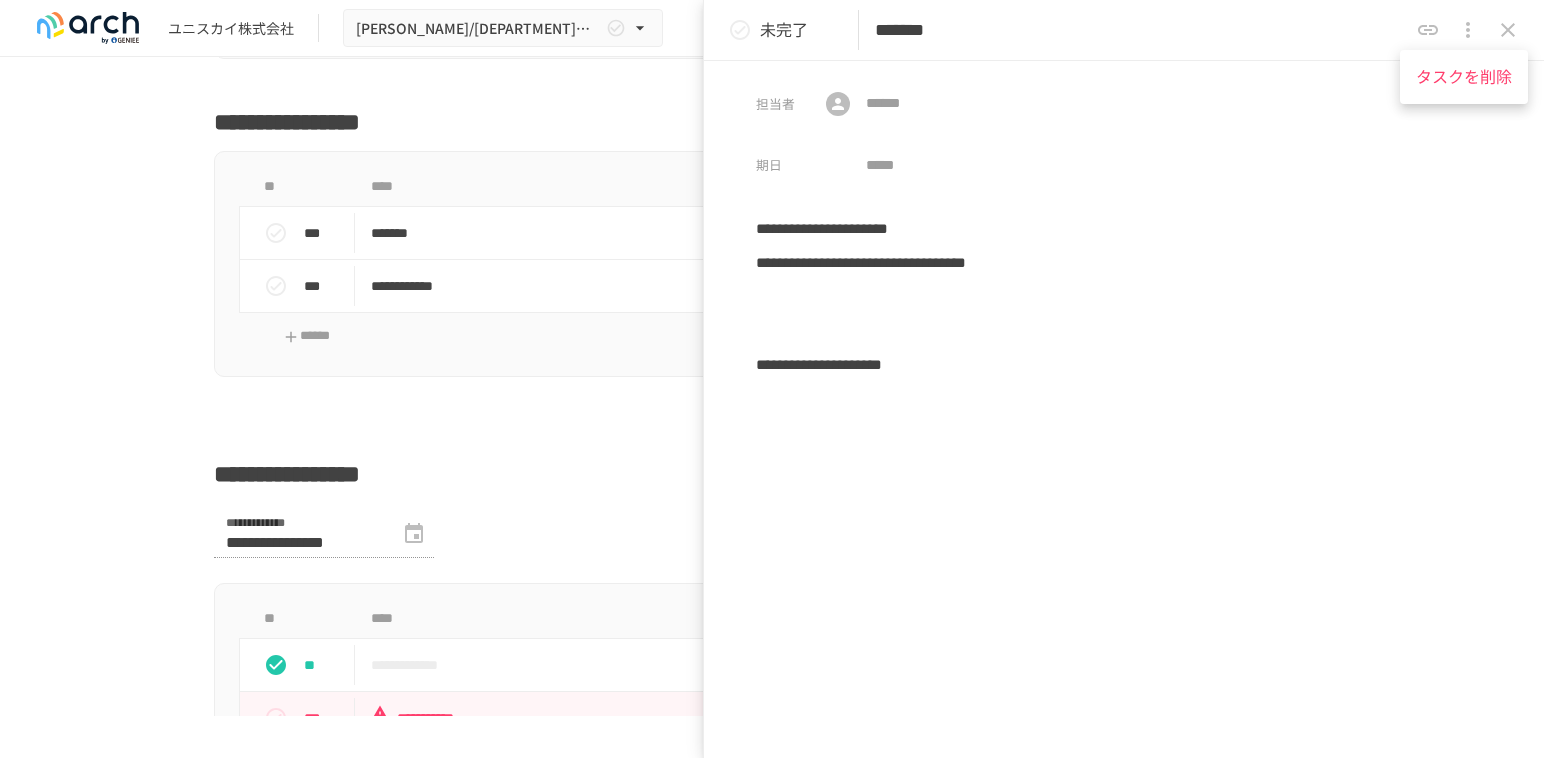 click on "タスクを削除" at bounding box center (1464, 77) 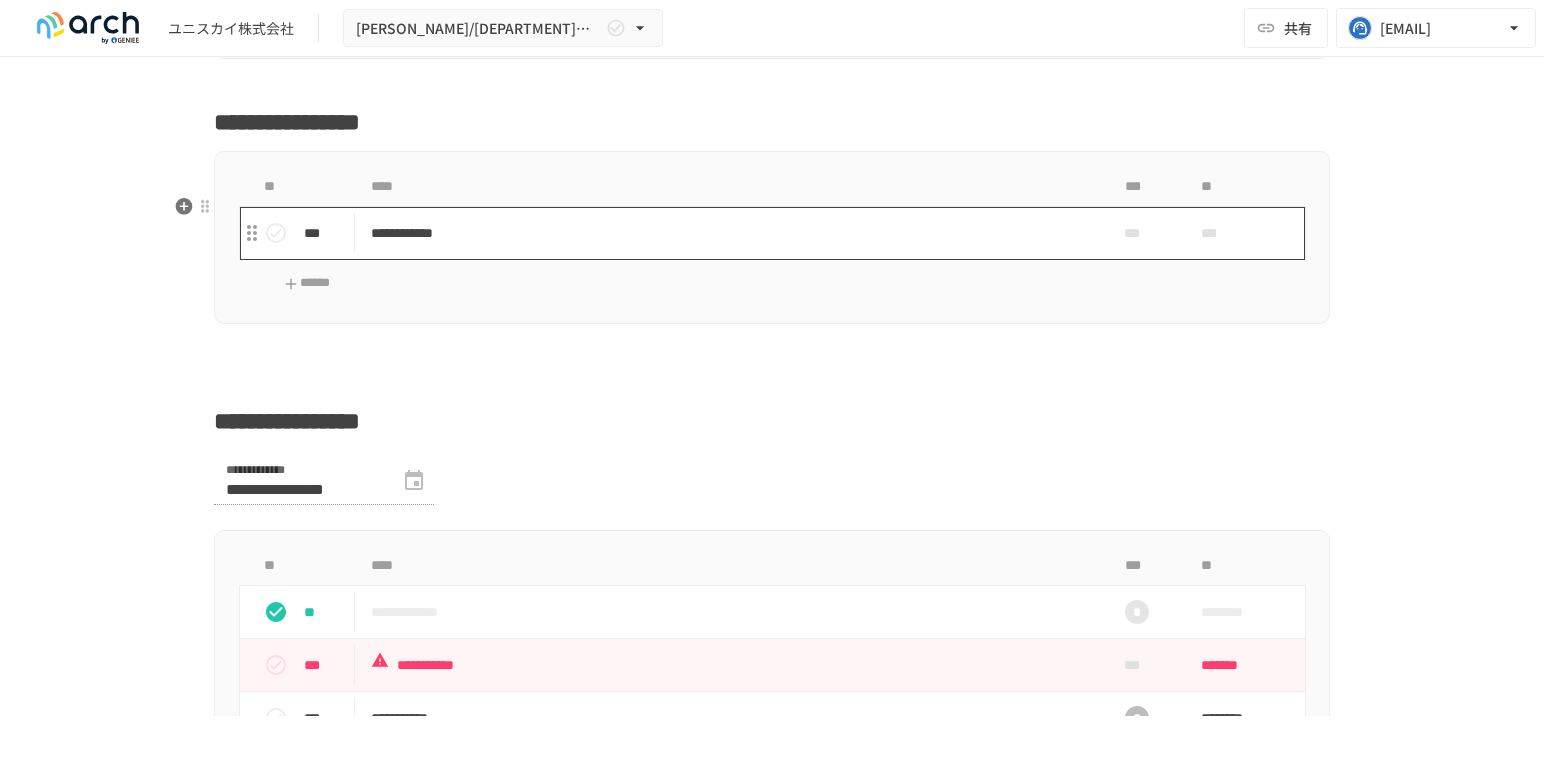 click on "**********" at bounding box center (730, 233) 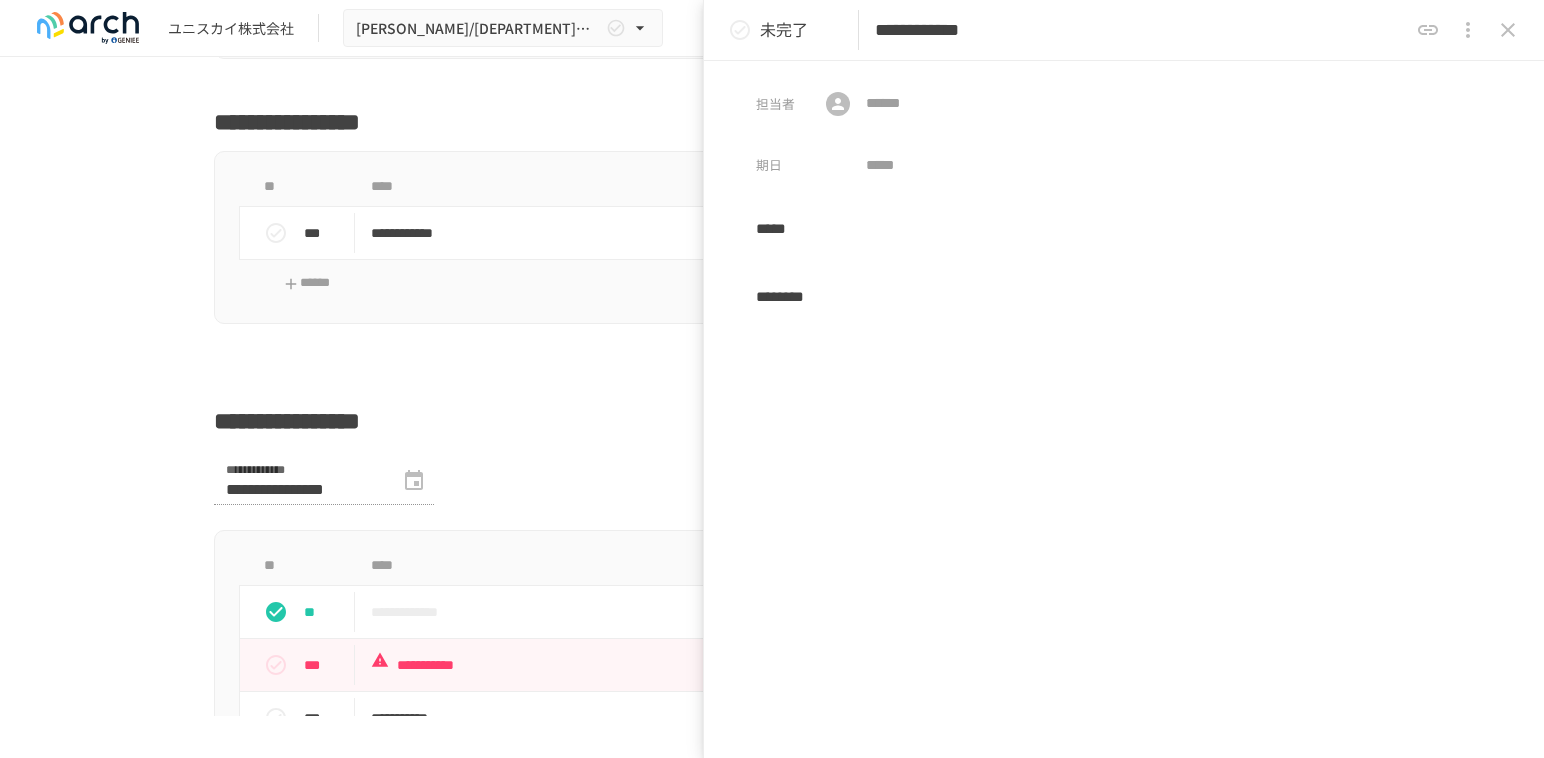 click 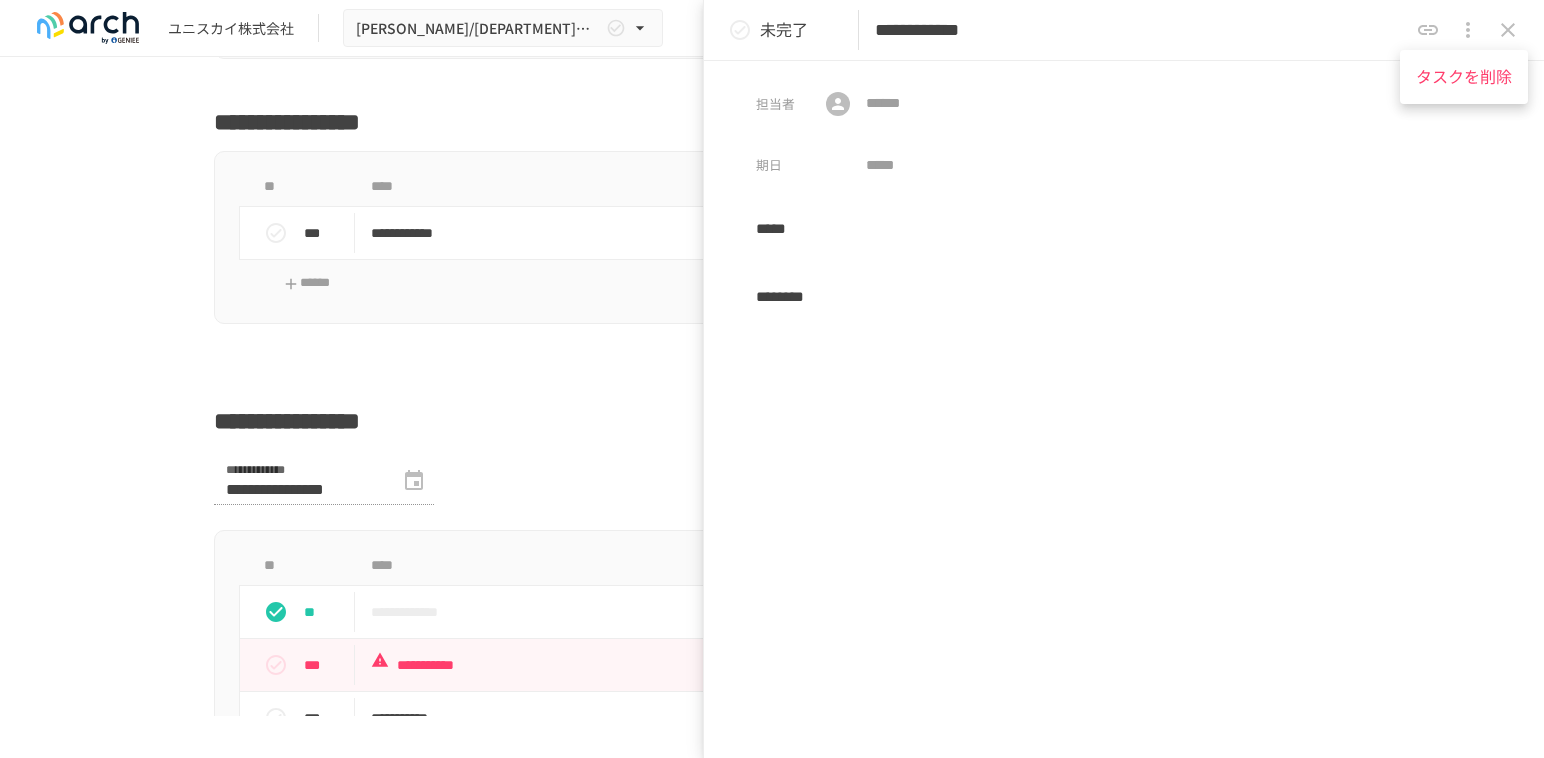 click on "タスクを削除" at bounding box center (1464, 77) 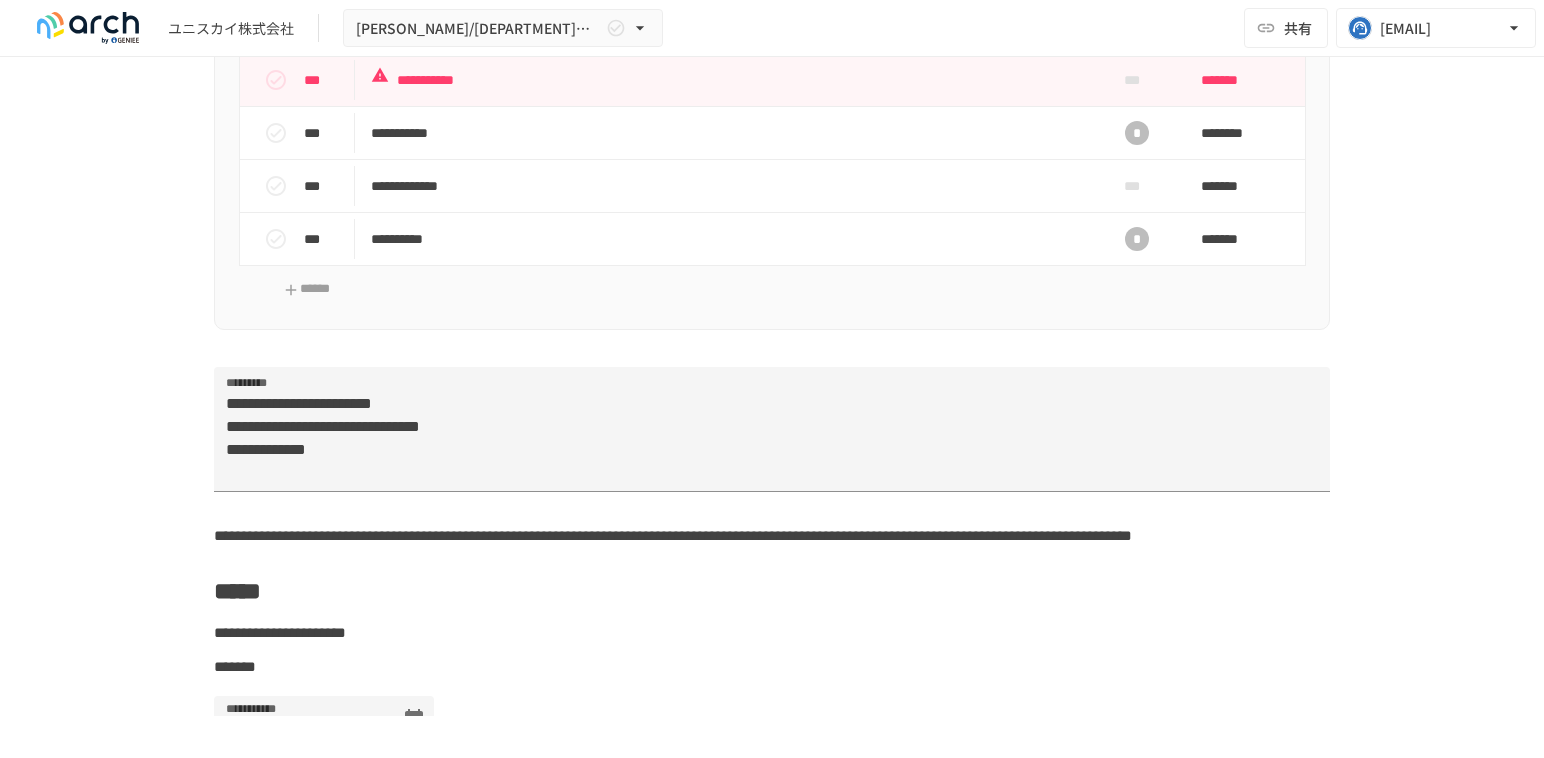 scroll, scrollTop: 3666, scrollLeft: 0, axis: vertical 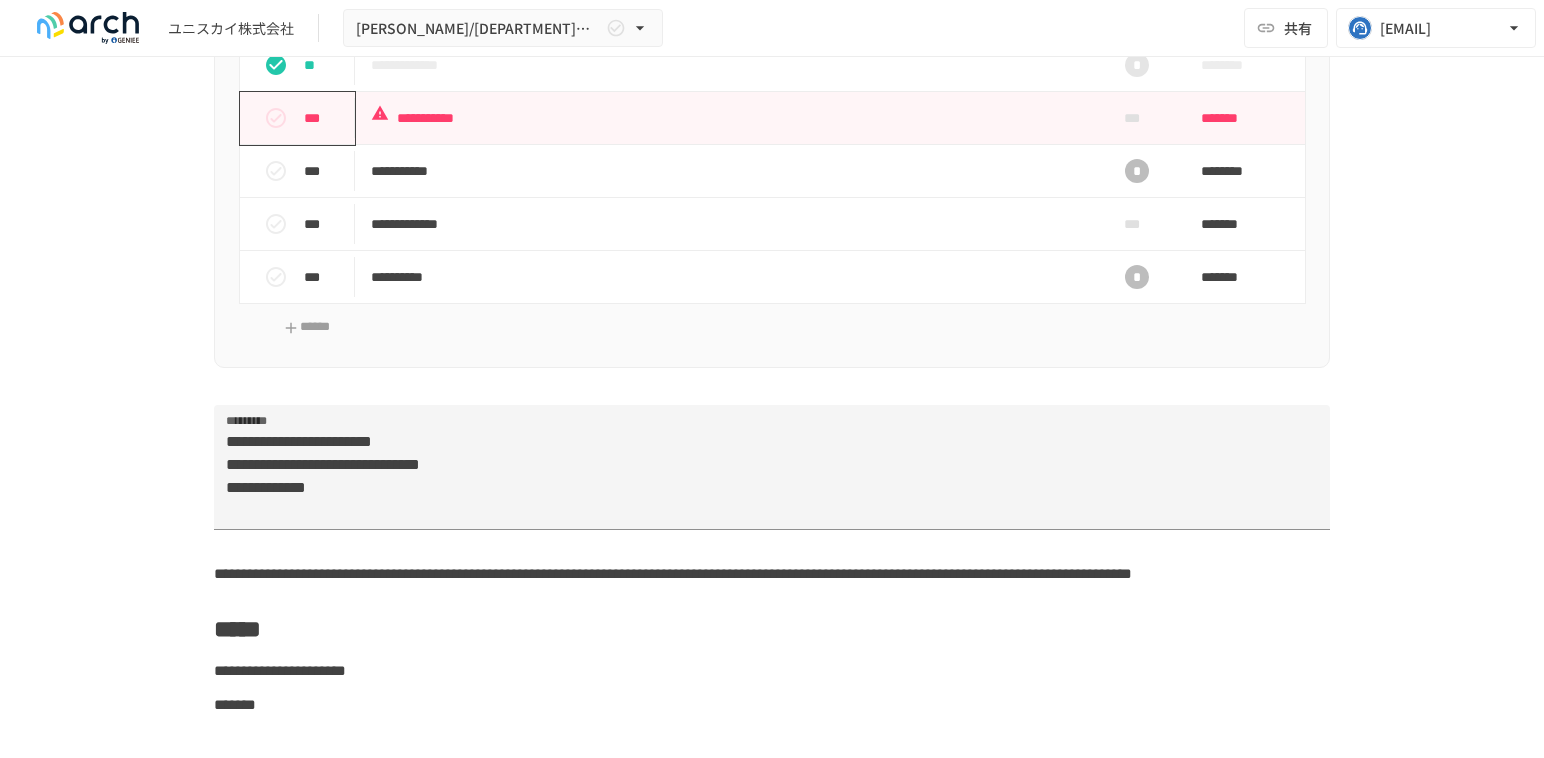 click 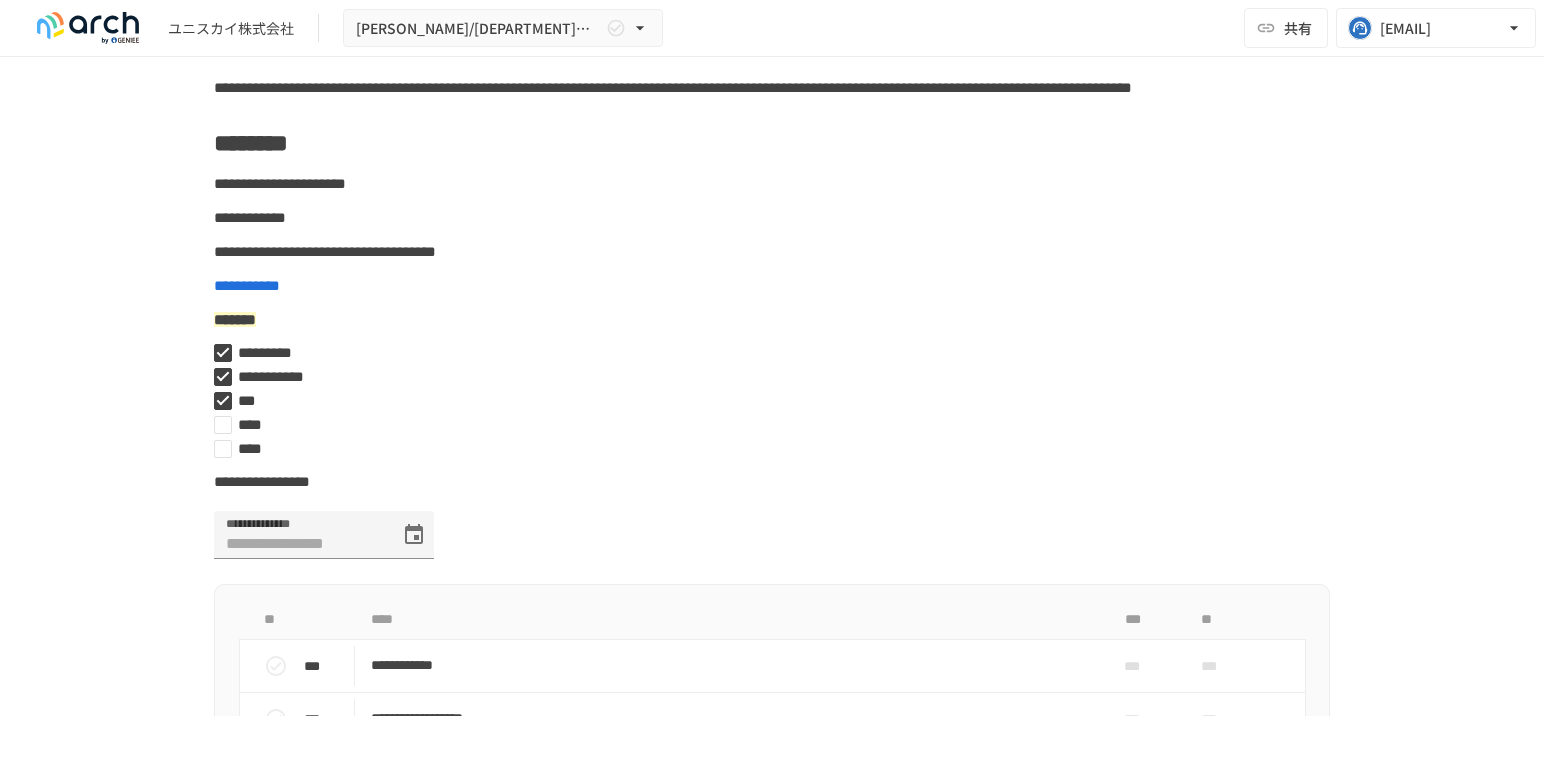 scroll, scrollTop: 5888, scrollLeft: 0, axis: vertical 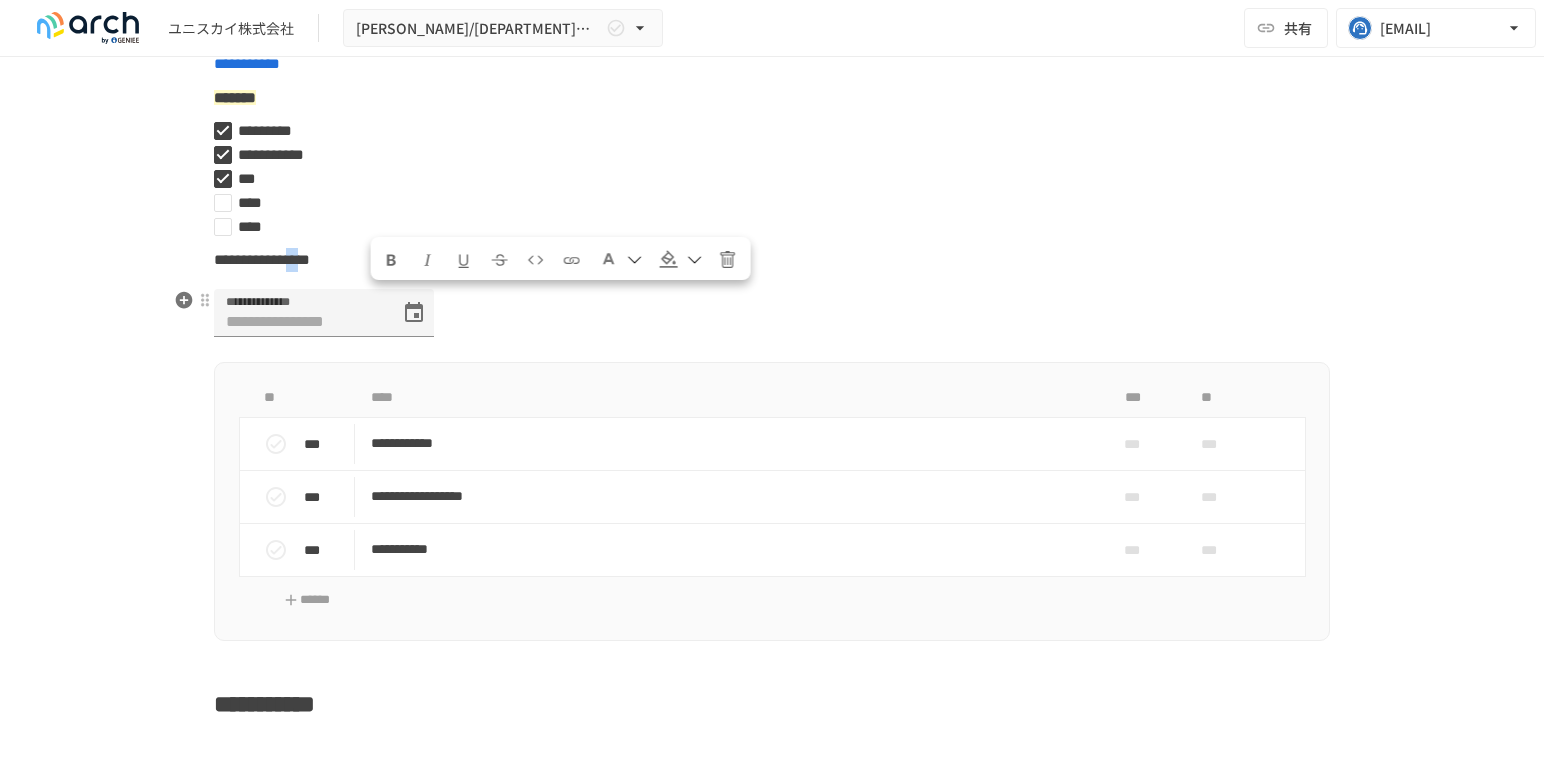 drag, startPoint x: 400, startPoint y: 302, endPoint x: 368, endPoint y: 301, distance: 32.01562 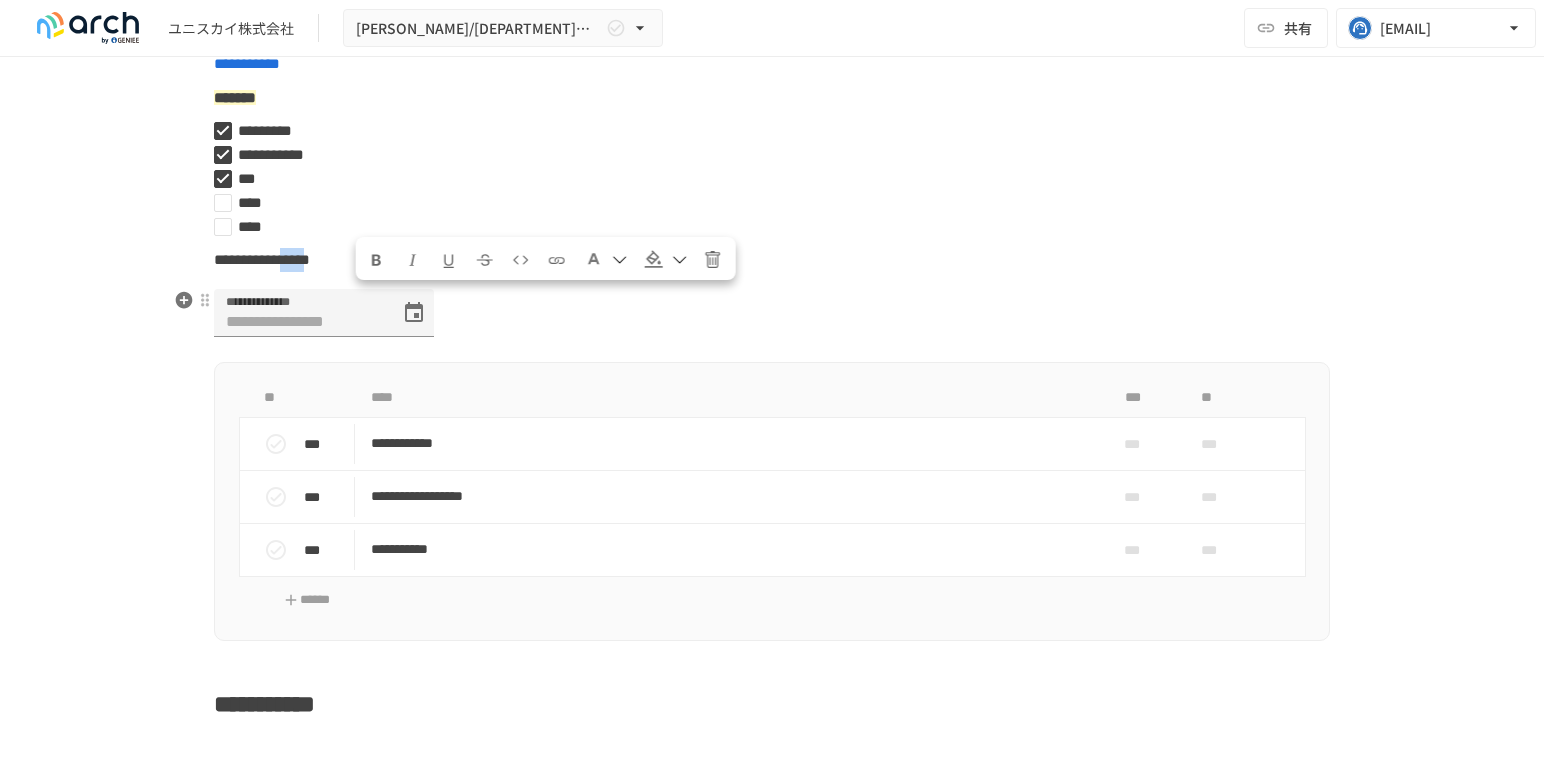 drag, startPoint x: 410, startPoint y: 301, endPoint x: 359, endPoint y: 302, distance: 51.009804 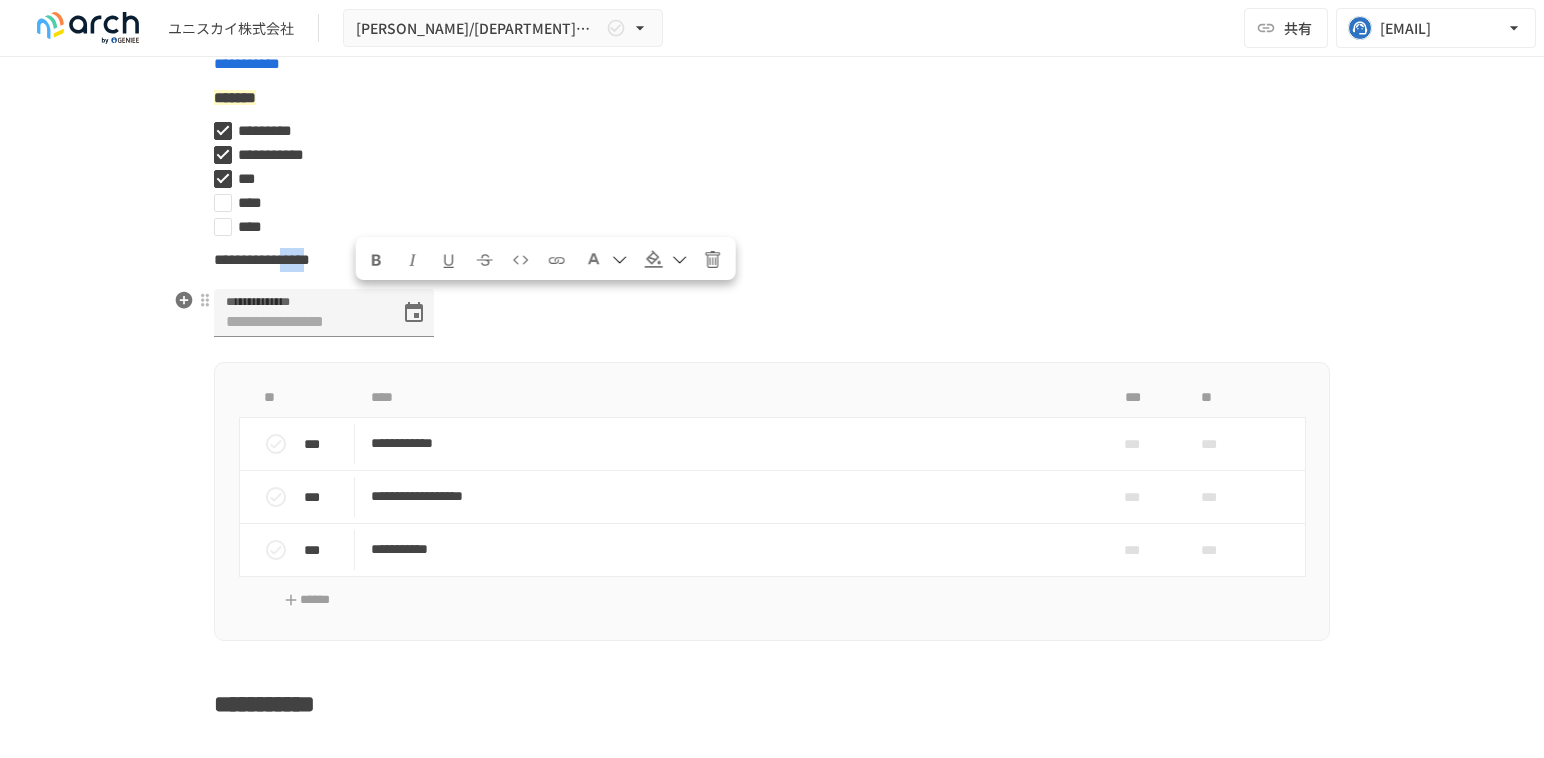 click on "**********" at bounding box center [262, 259] 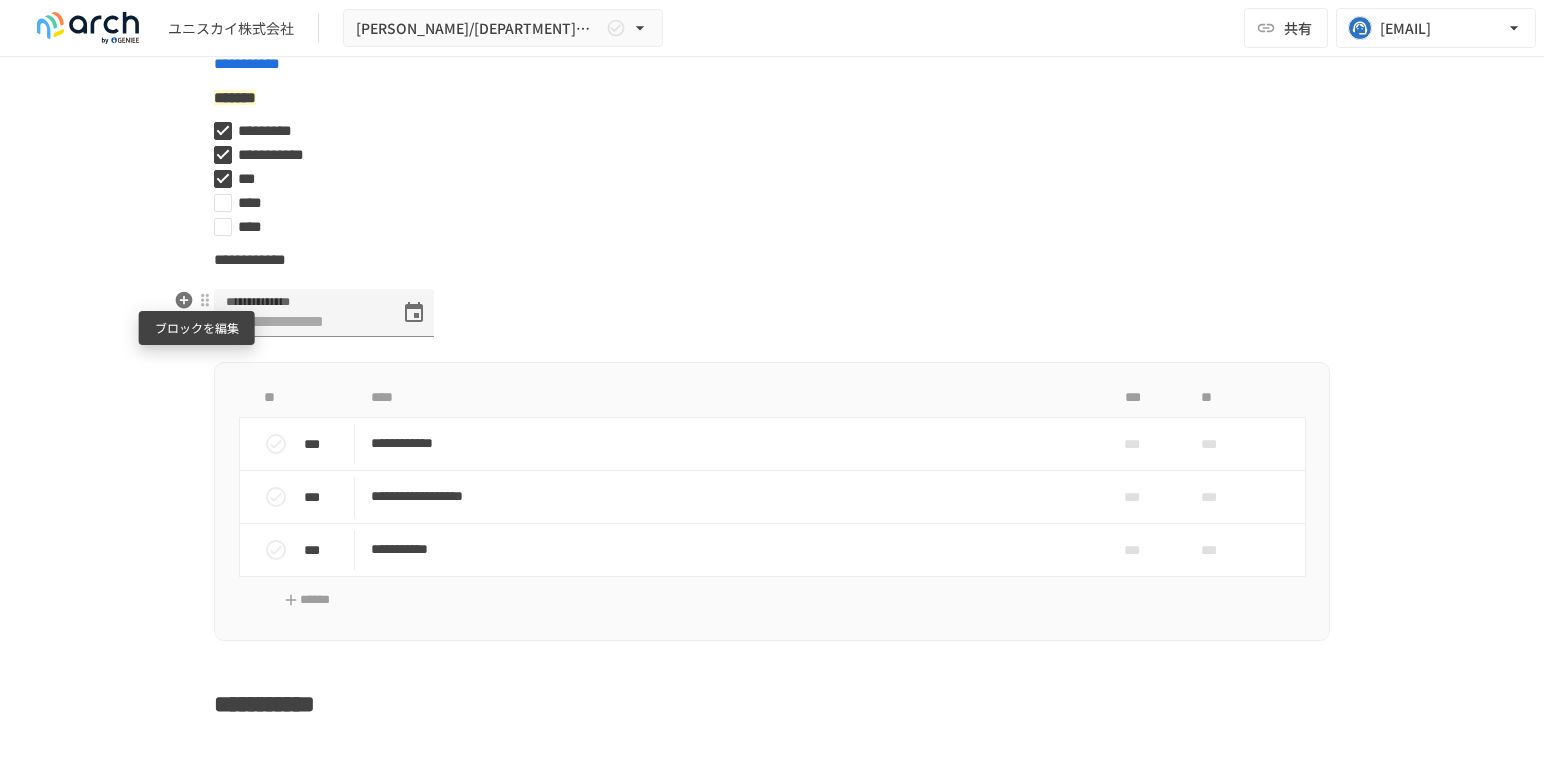 click at bounding box center (205, 300) 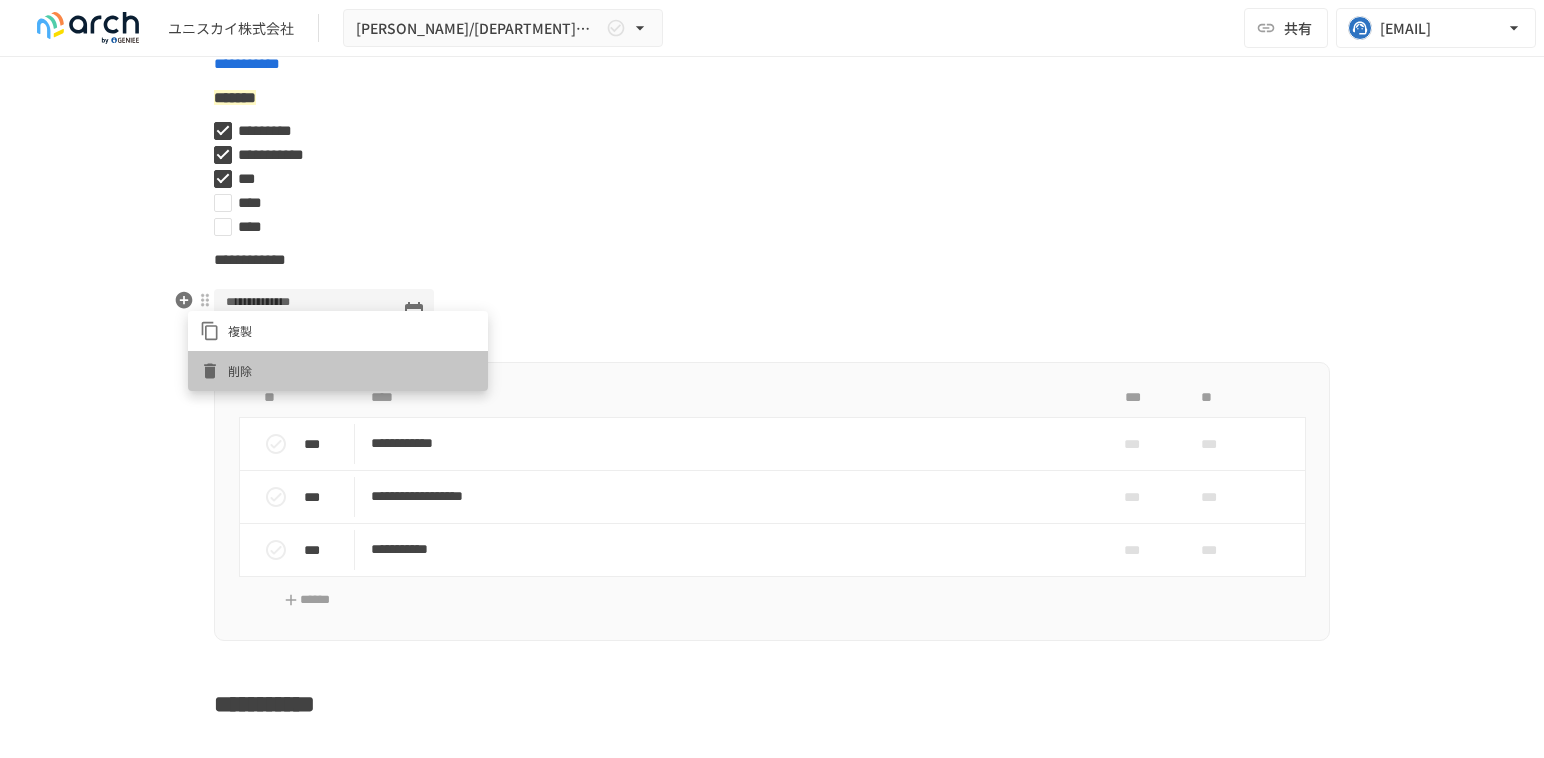 click on "削除" at bounding box center [352, 370] 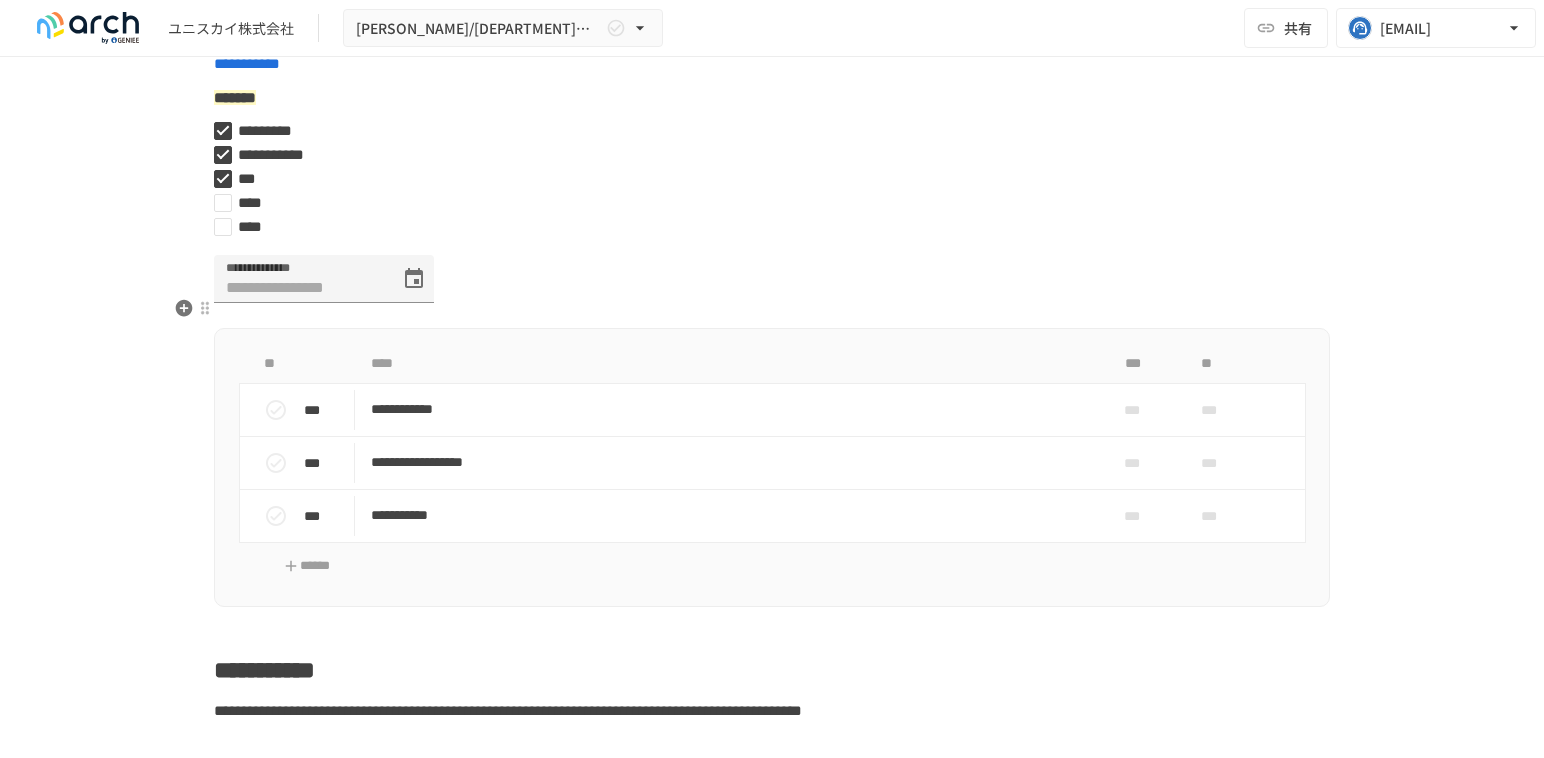 click at bounding box center [205, 308] 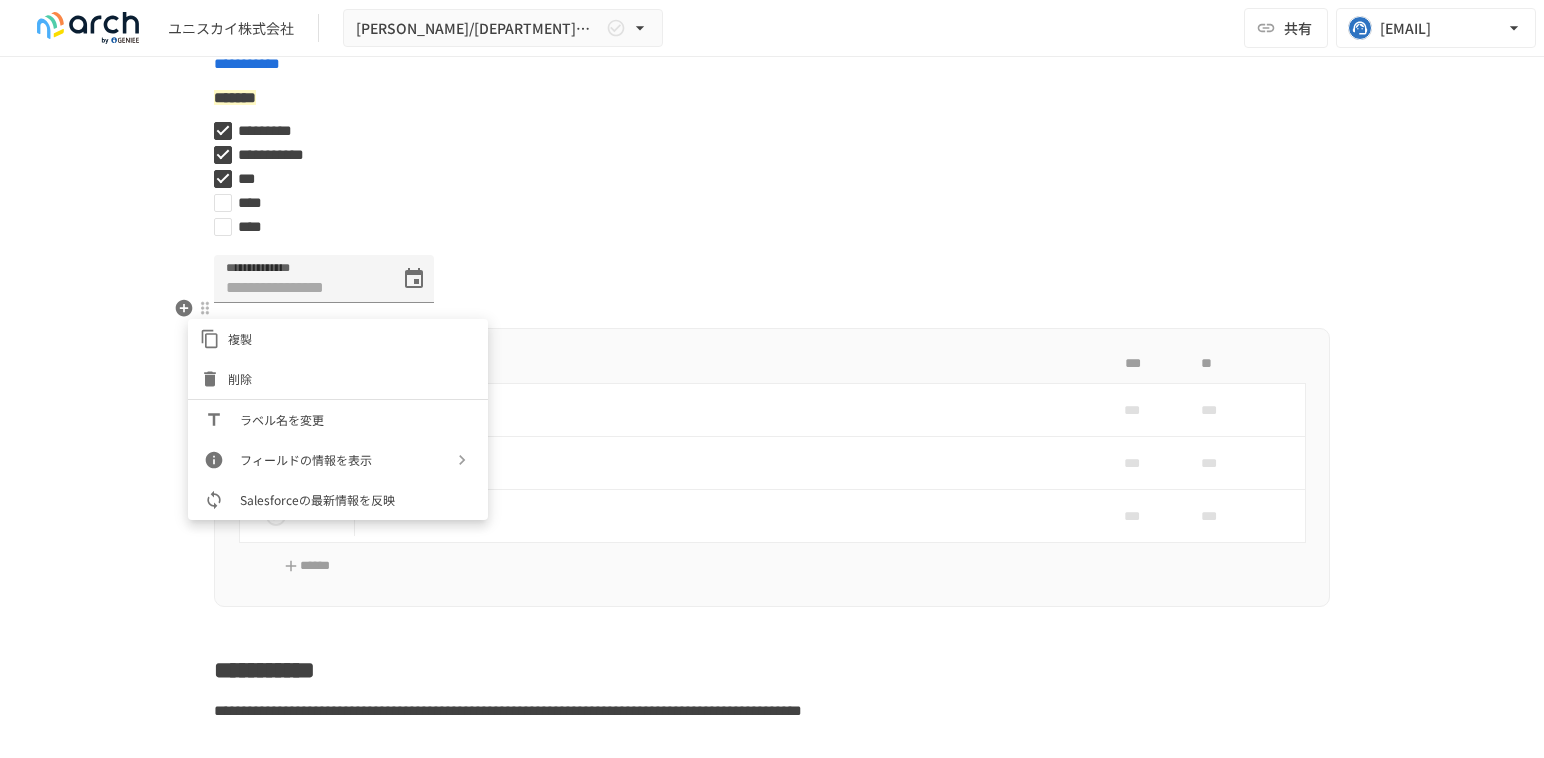 click on "削除" at bounding box center [338, 379] 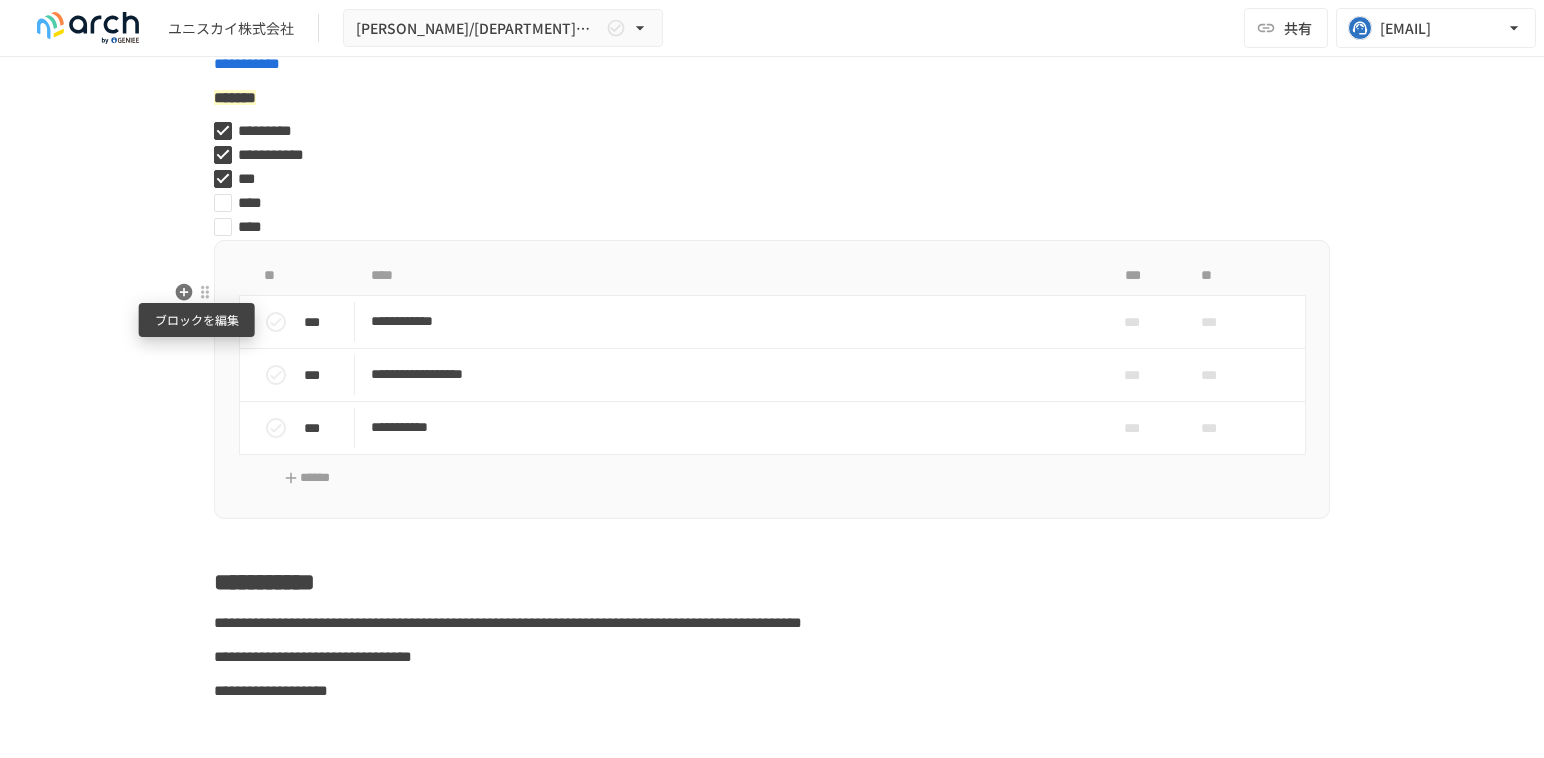 click at bounding box center [205, 292] 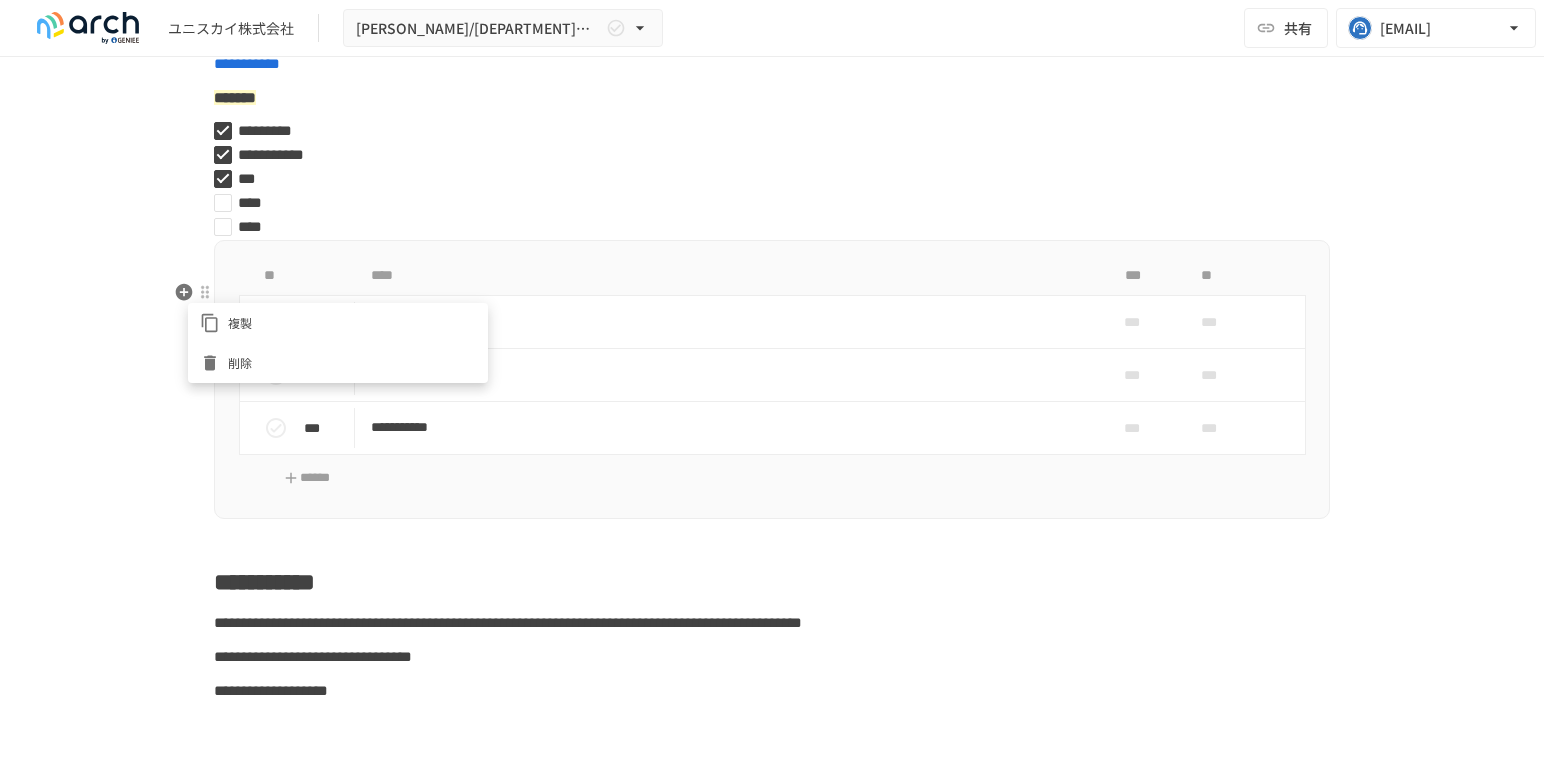 click on "削除" at bounding box center (352, 362) 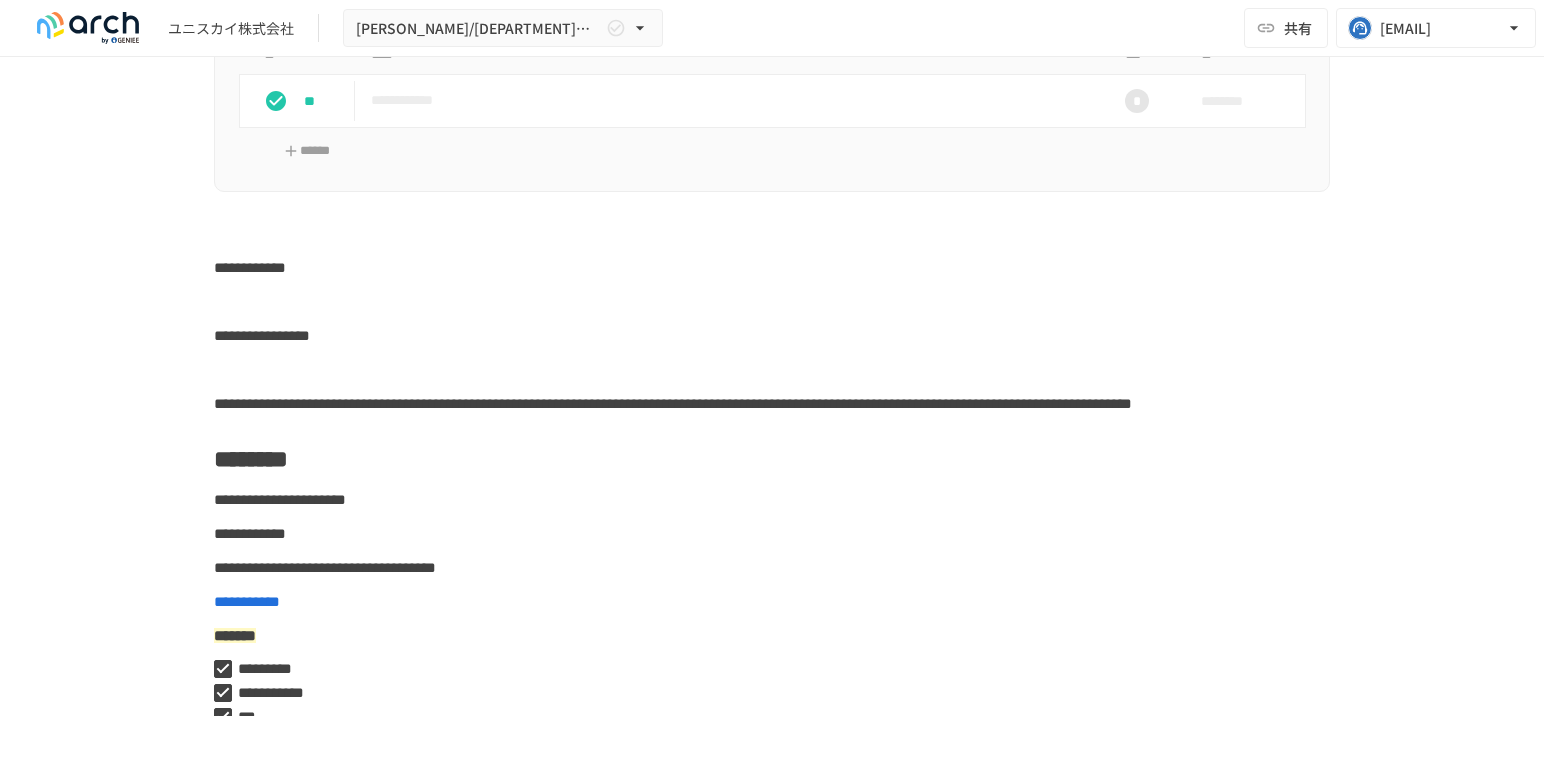 scroll, scrollTop: 5333, scrollLeft: 0, axis: vertical 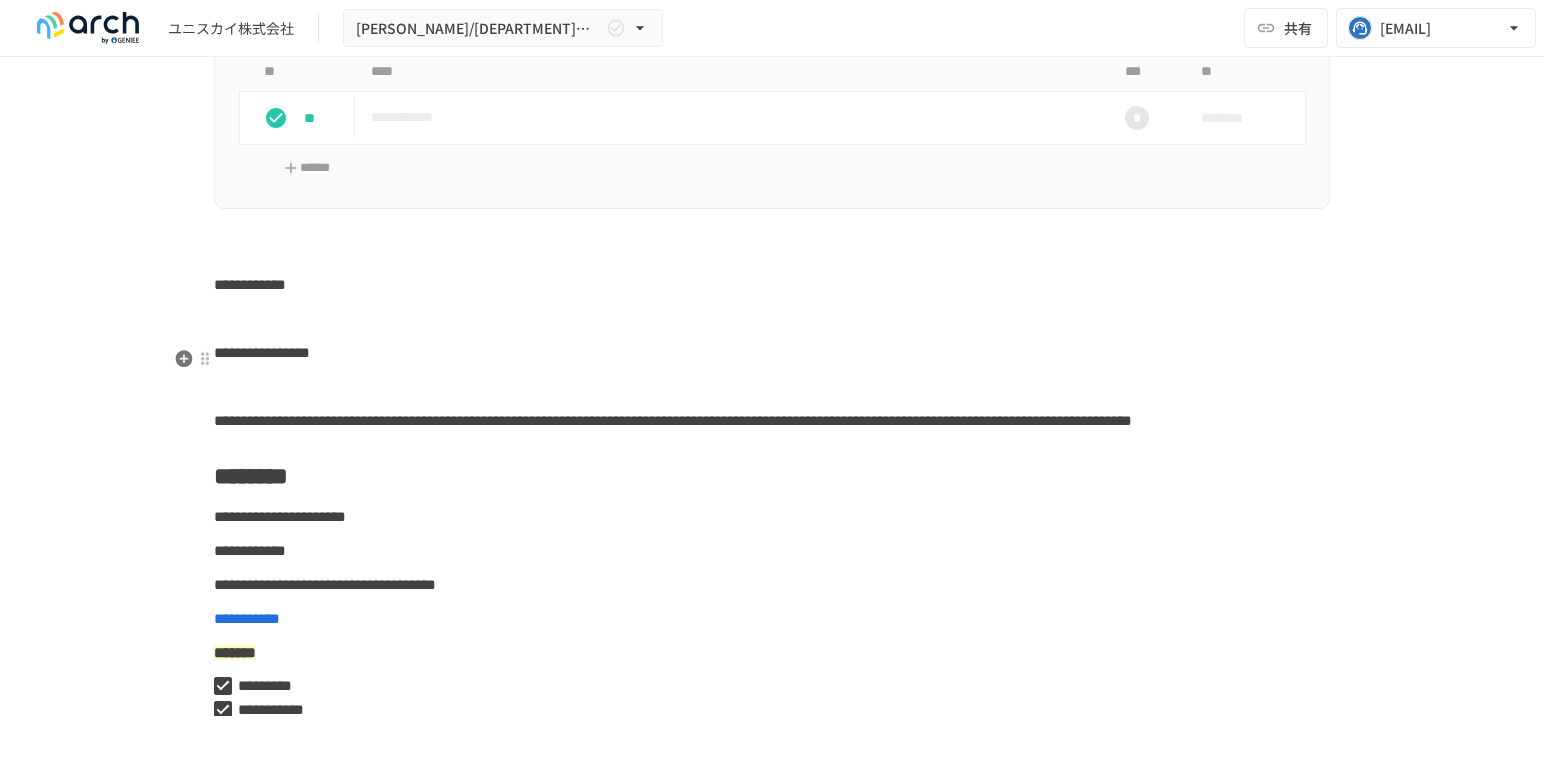 click at bounding box center [772, 319] 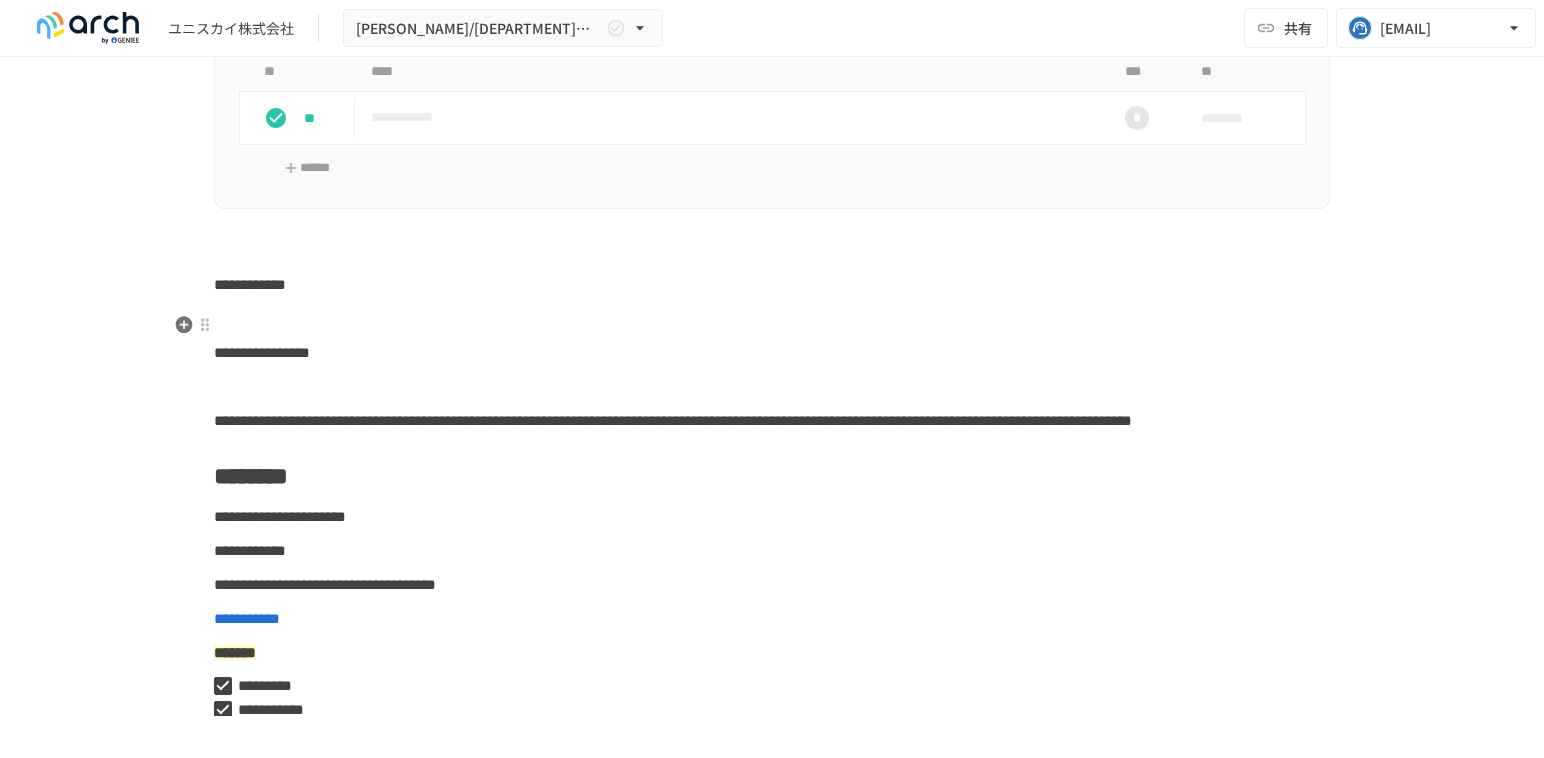 click on "**********" at bounding box center [250, 284] 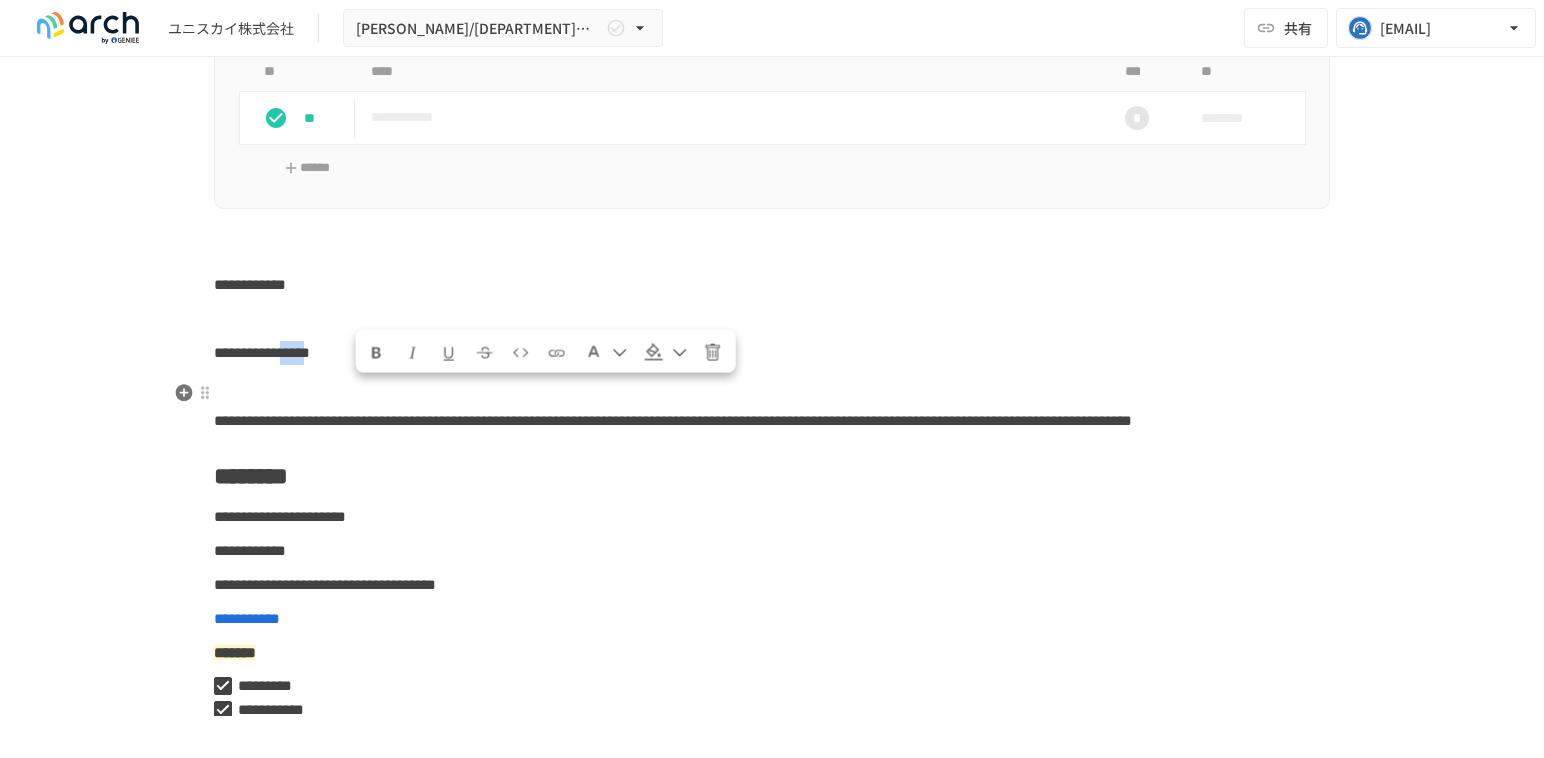 drag, startPoint x: 408, startPoint y: 390, endPoint x: 355, endPoint y: 387, distance: 53.08484 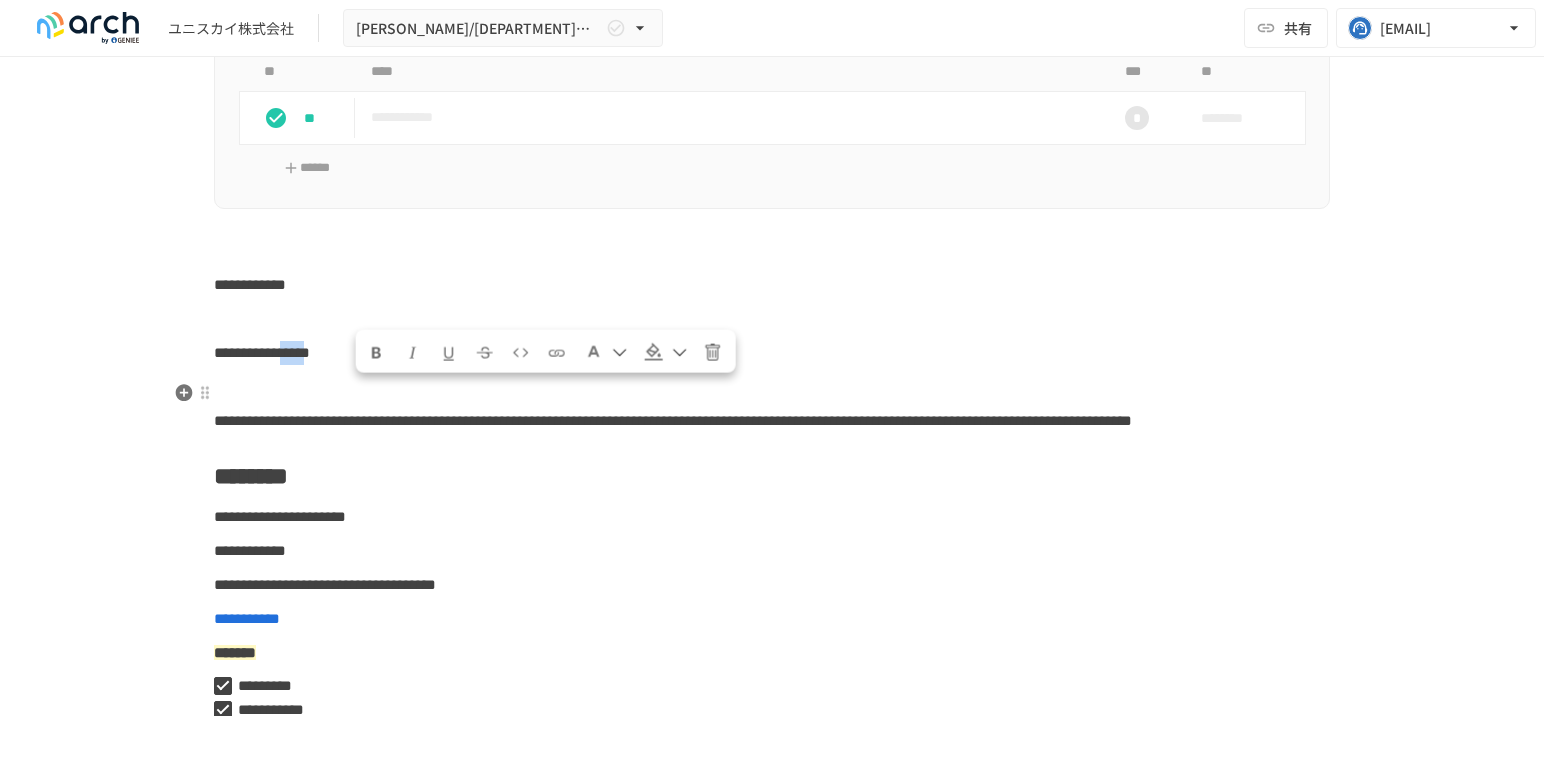 click on "**********" at bounding box center [262, 352] 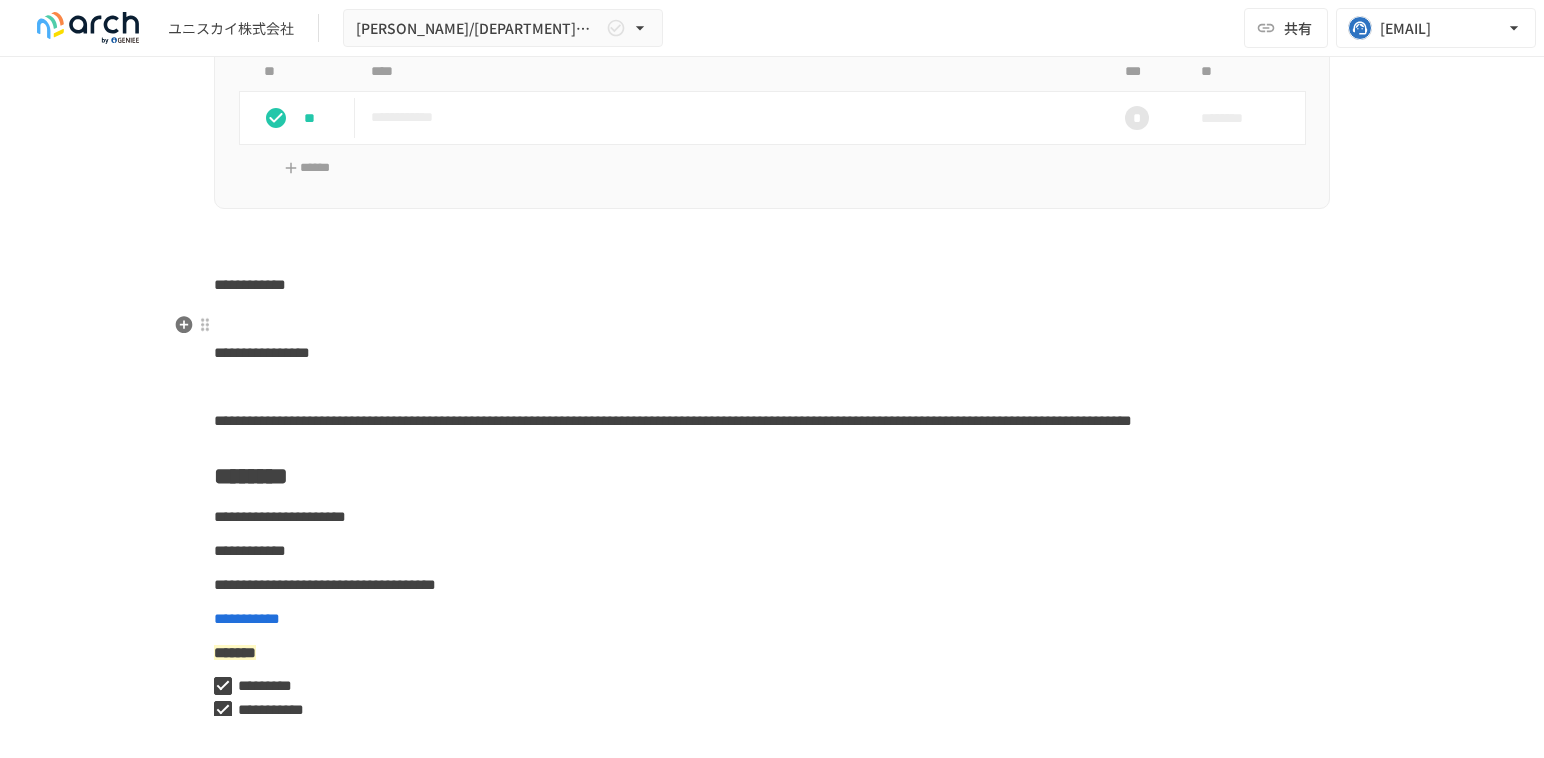 click on "**********" at bounding box center (250, 284) 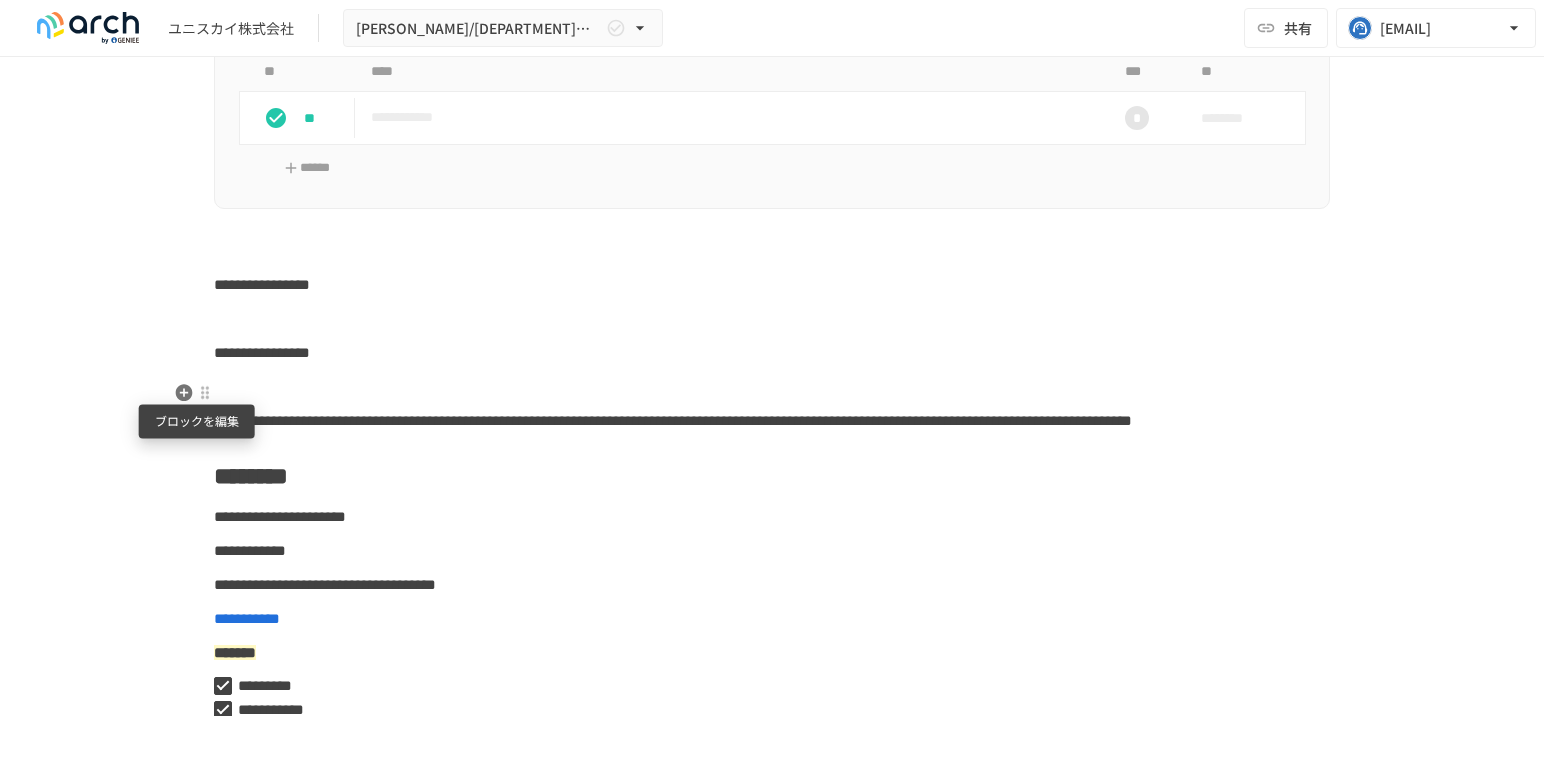 click at bounding box center (205, 393) 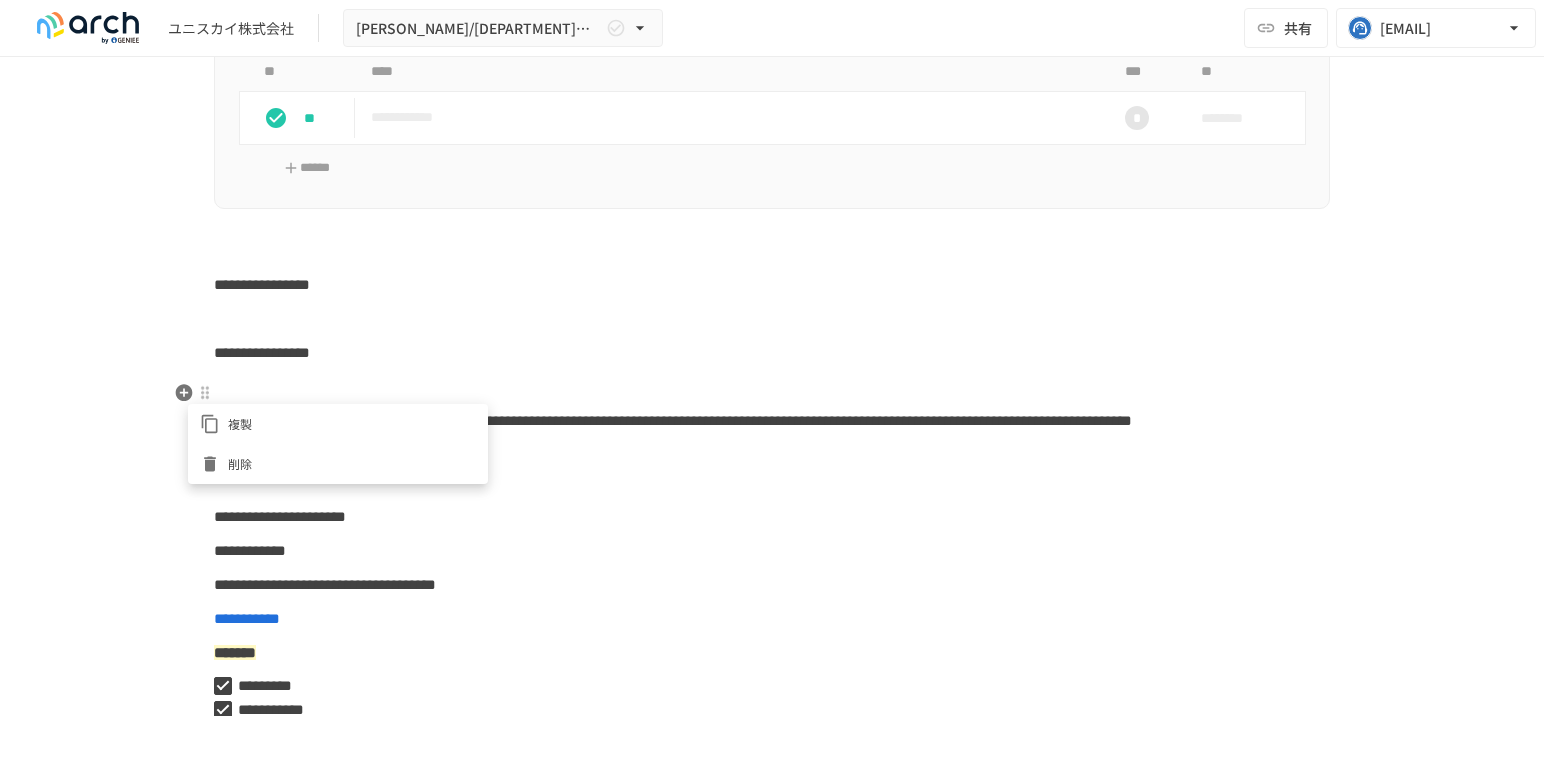 click on "削除" at bounding box center (352, 463) 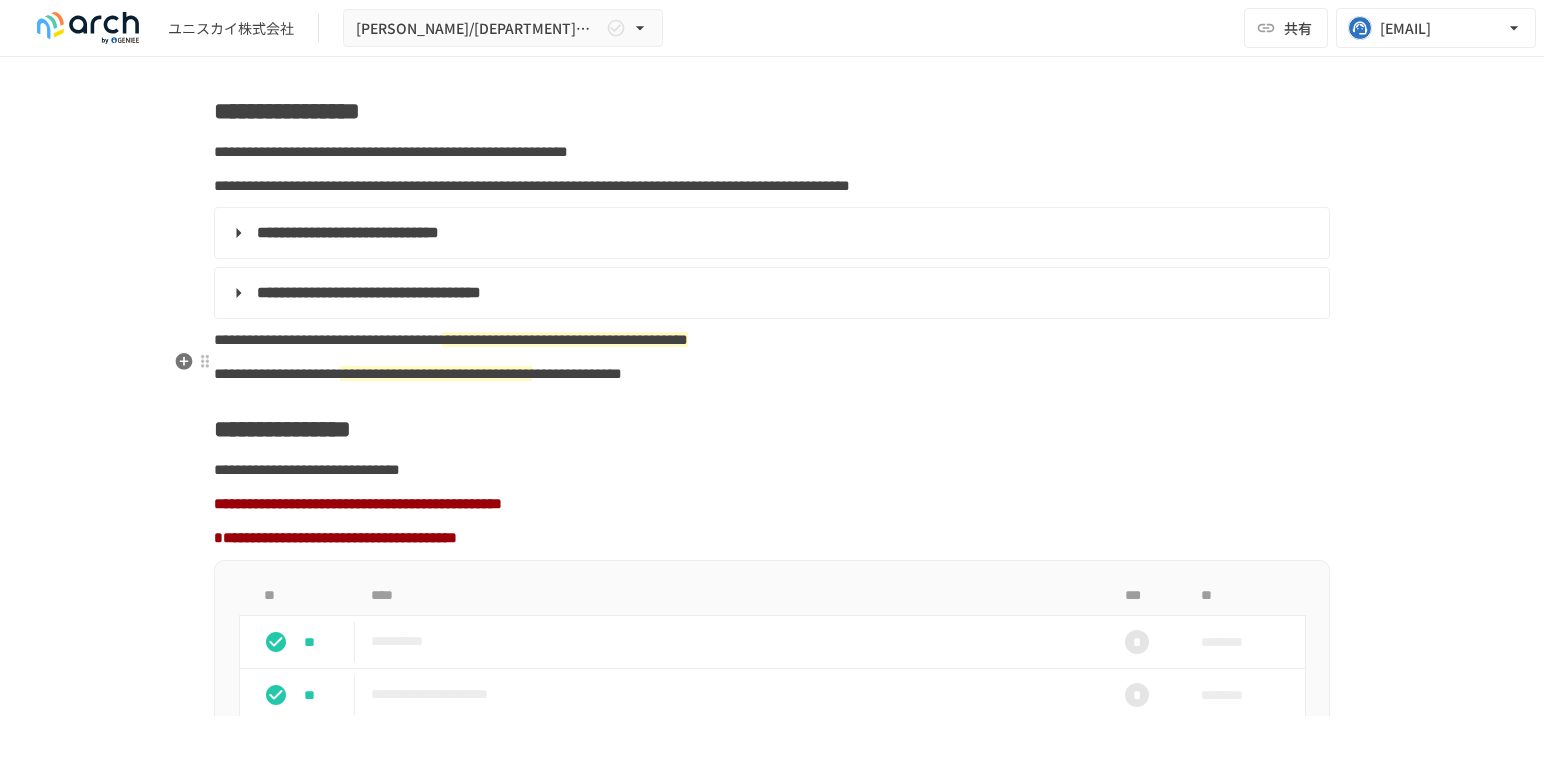 scroll, scrollTop: 777, scrollLeft: 0, axis: vertical 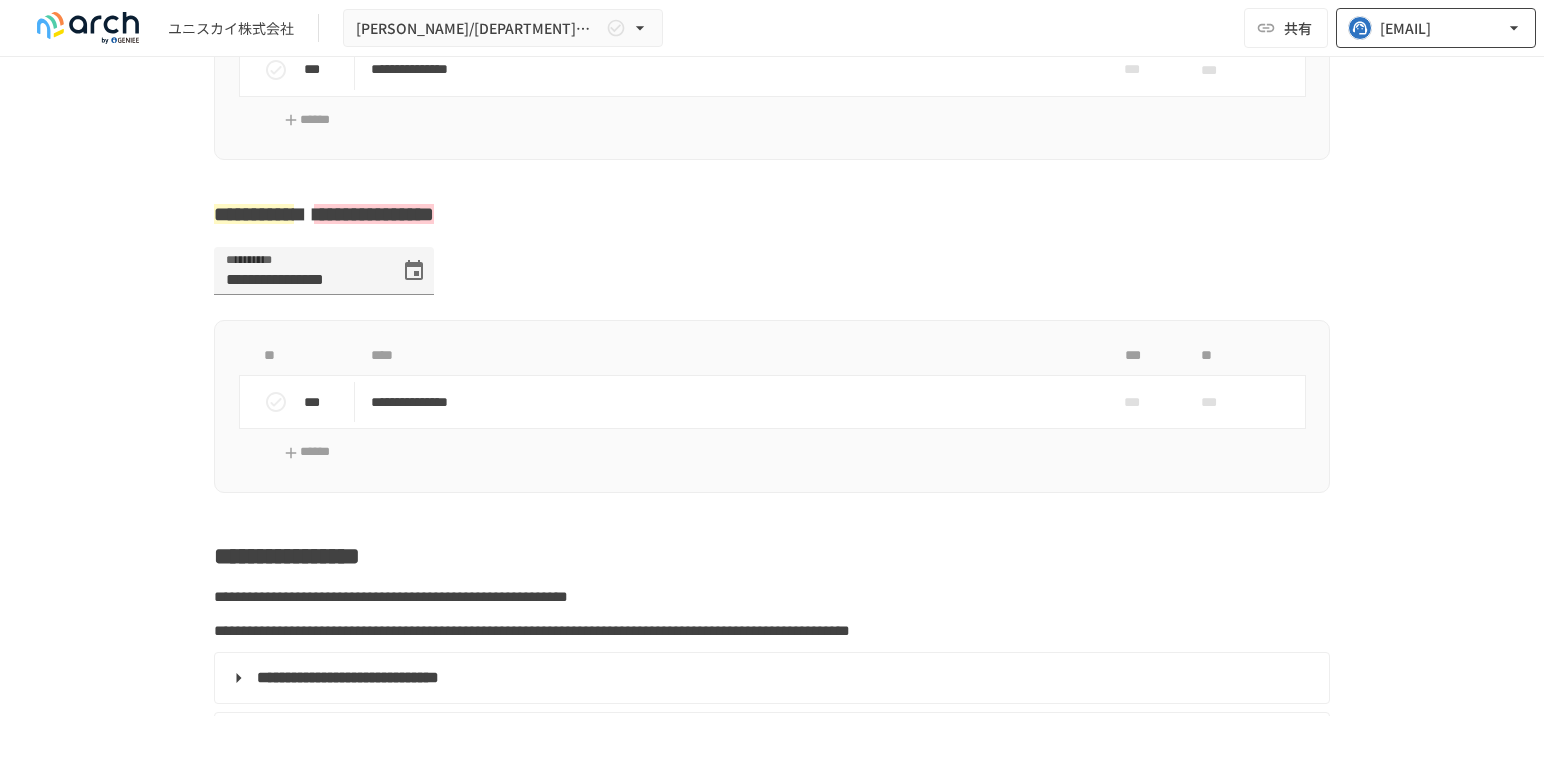 click on "[EMAIL]" at bounding box center (1405, 28) 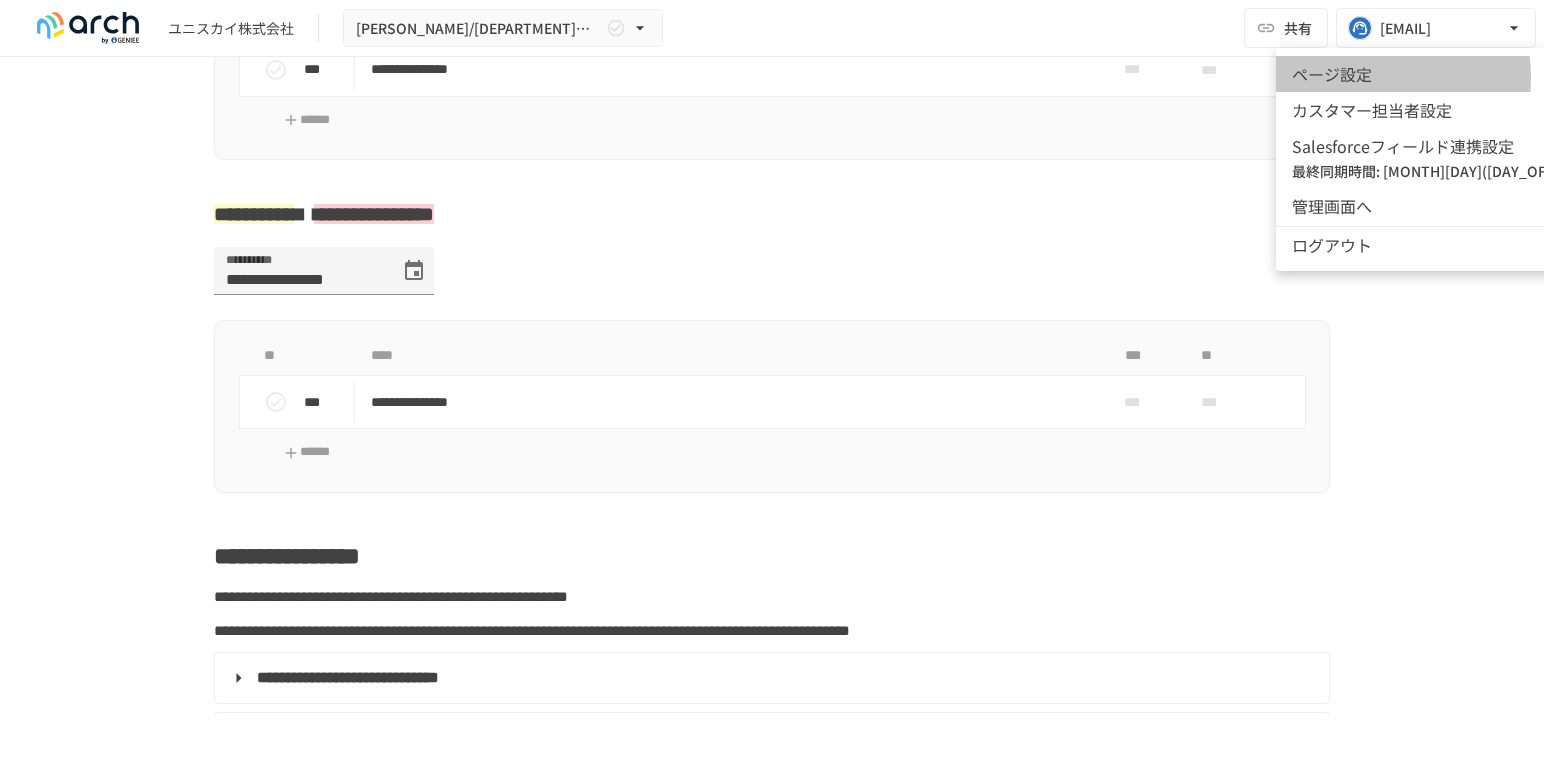 click on "ページ設定" at bounding box center [1507, 74] 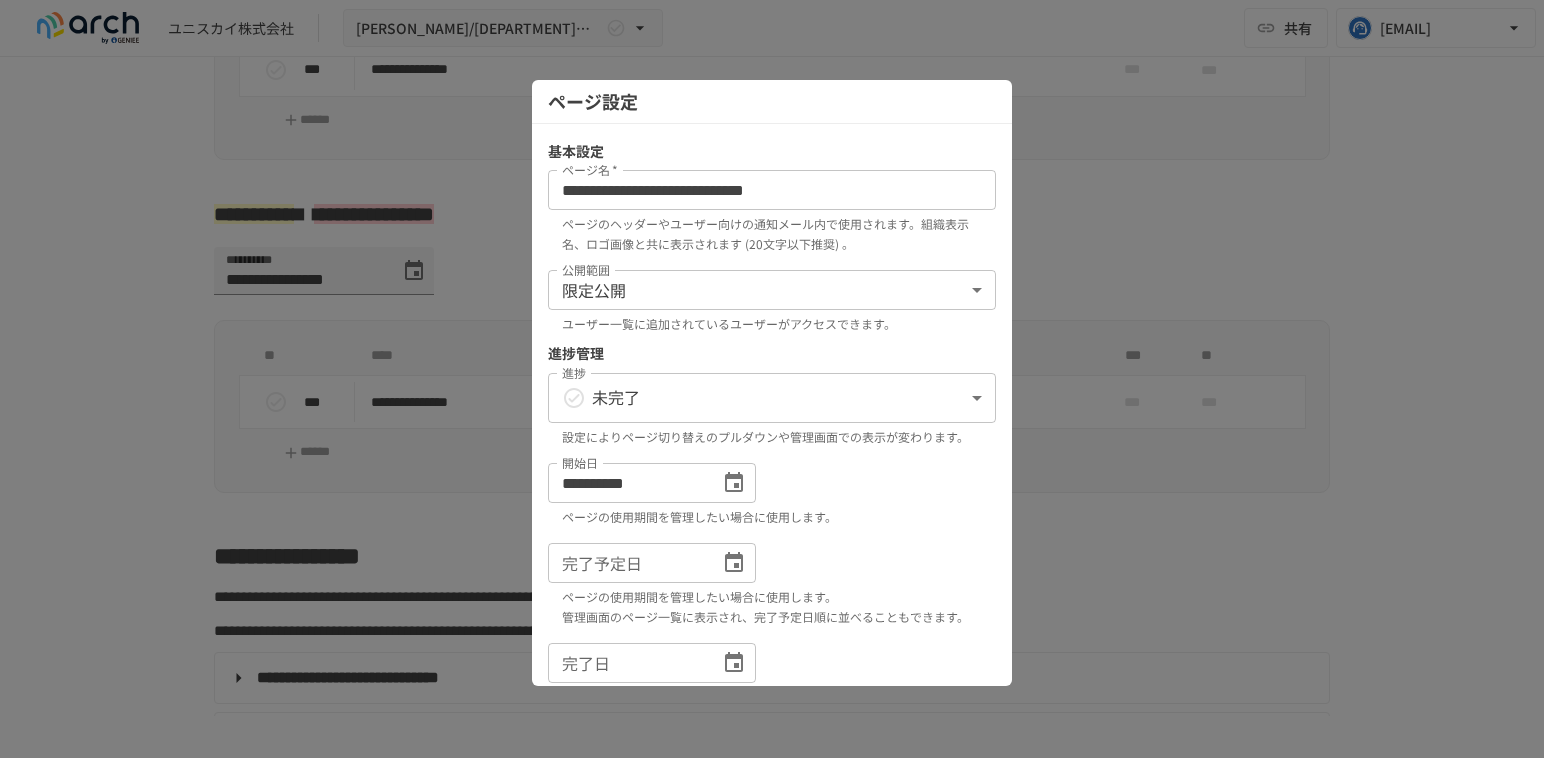 click on "**********" at bounding box center [772, 358] 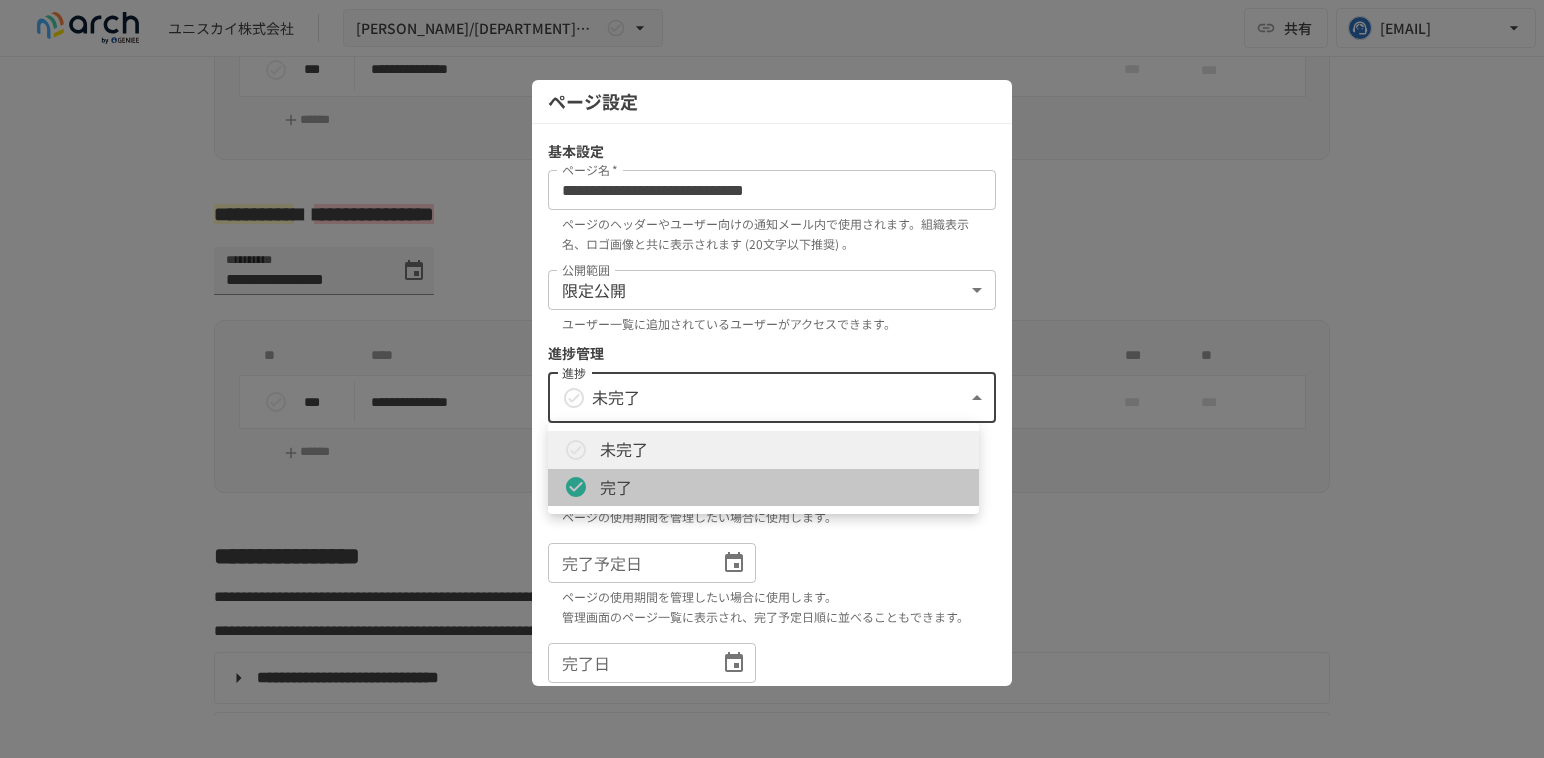 click on "完了" at bounding box center (763, 488) 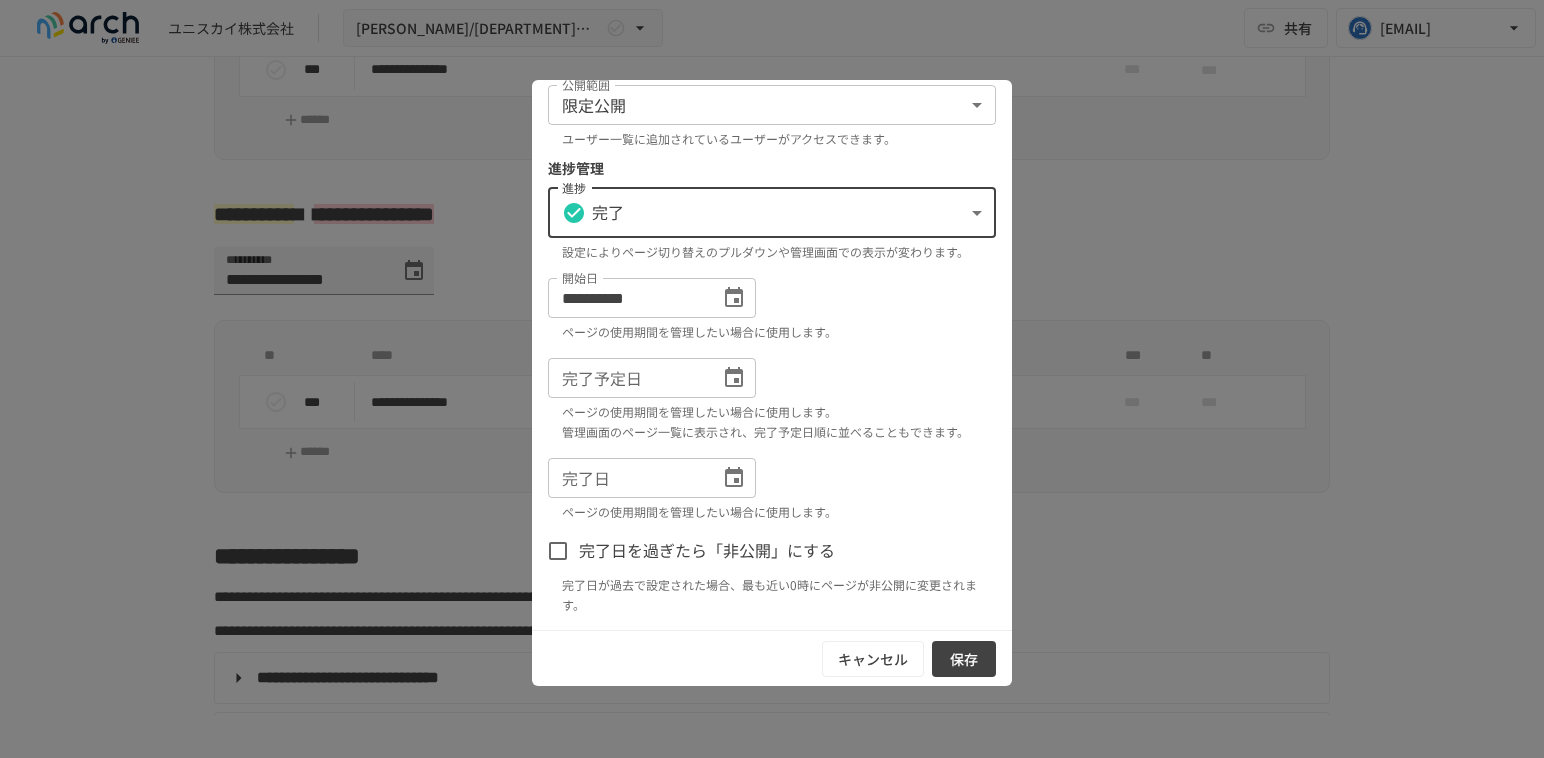 scroll, scrollTop: 222, scrollLeft: 0, axis: vertical 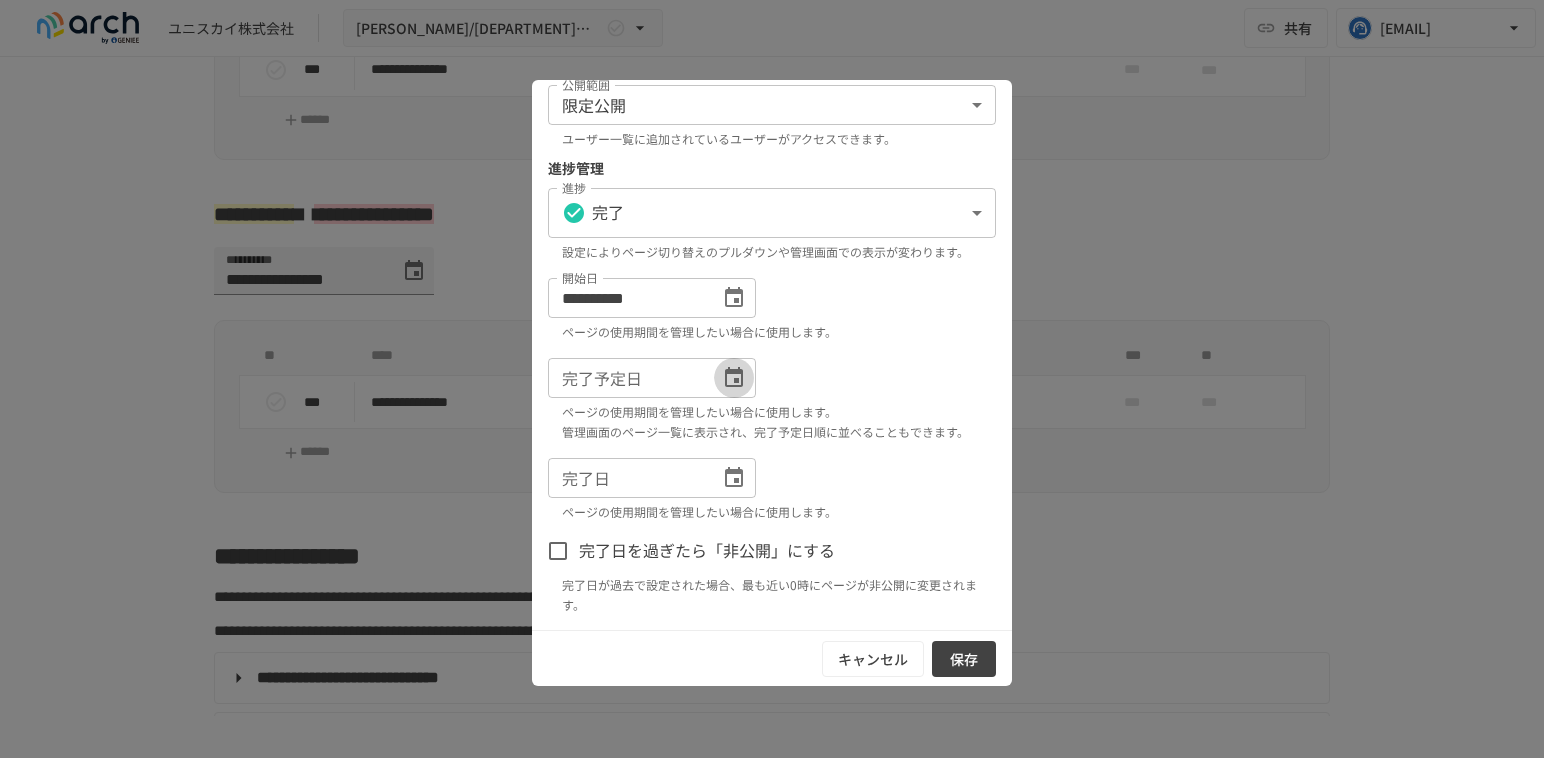 click 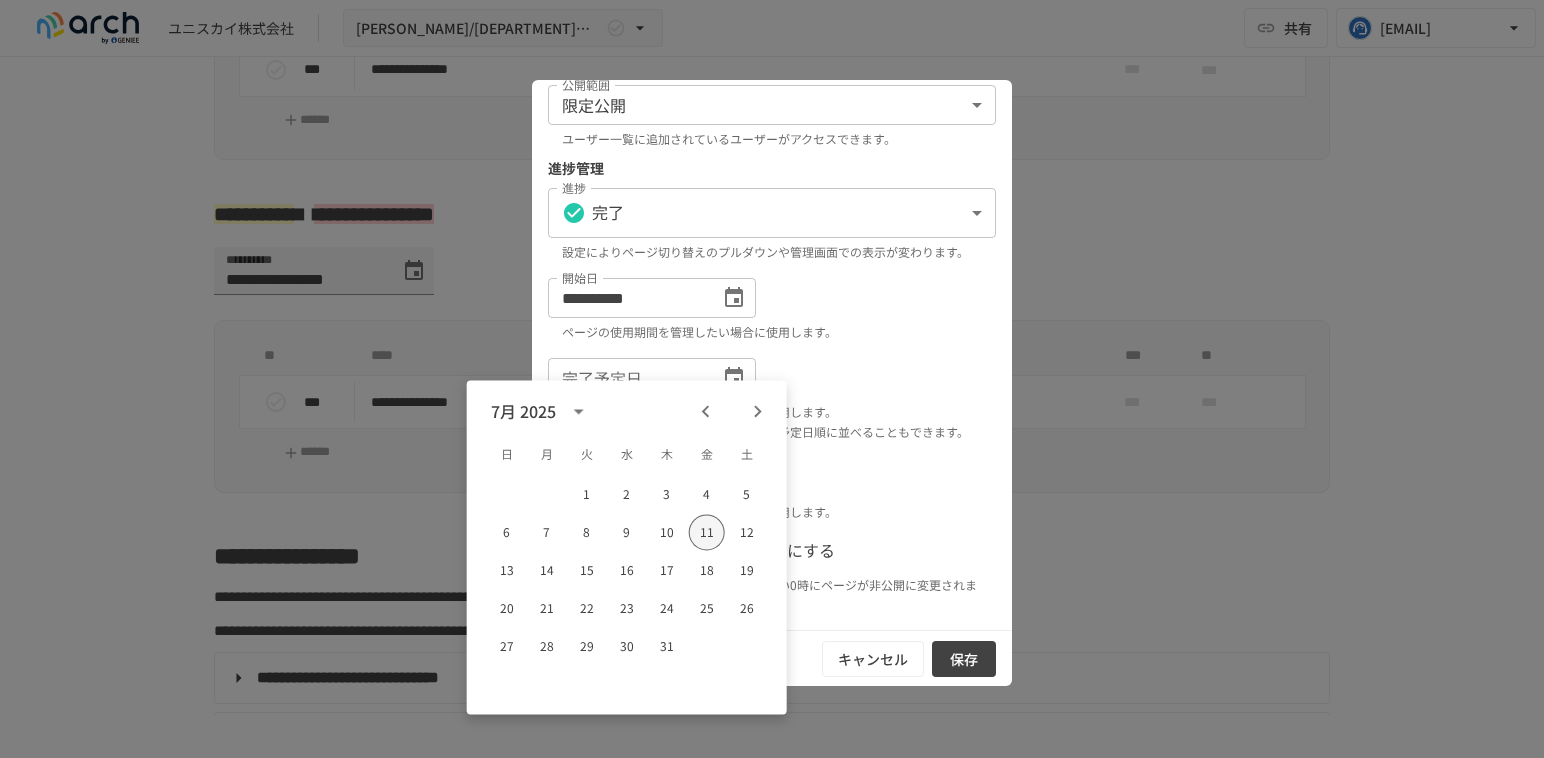 click on "11" at bounding box center [707, 532] 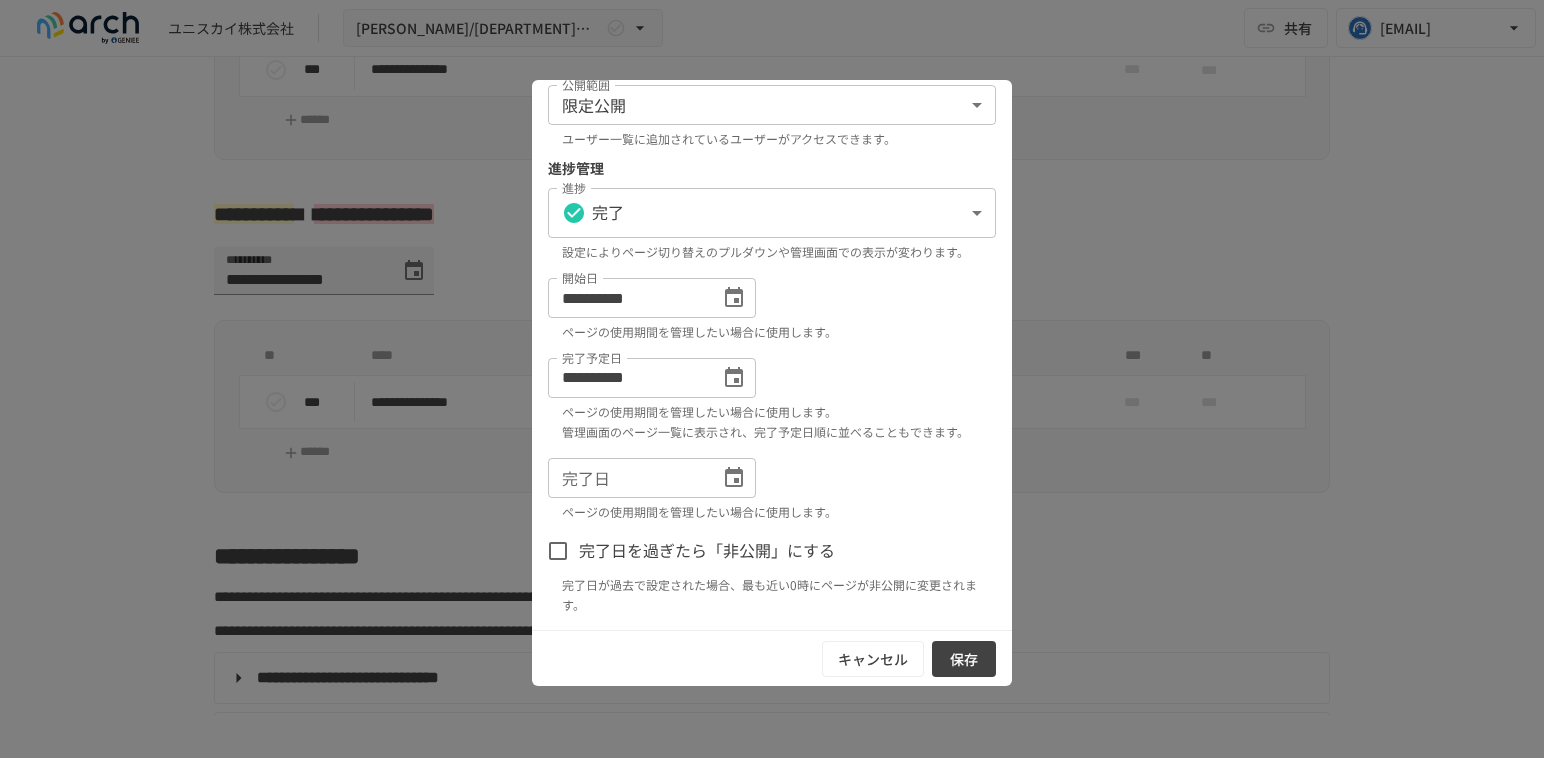 type on "**********" 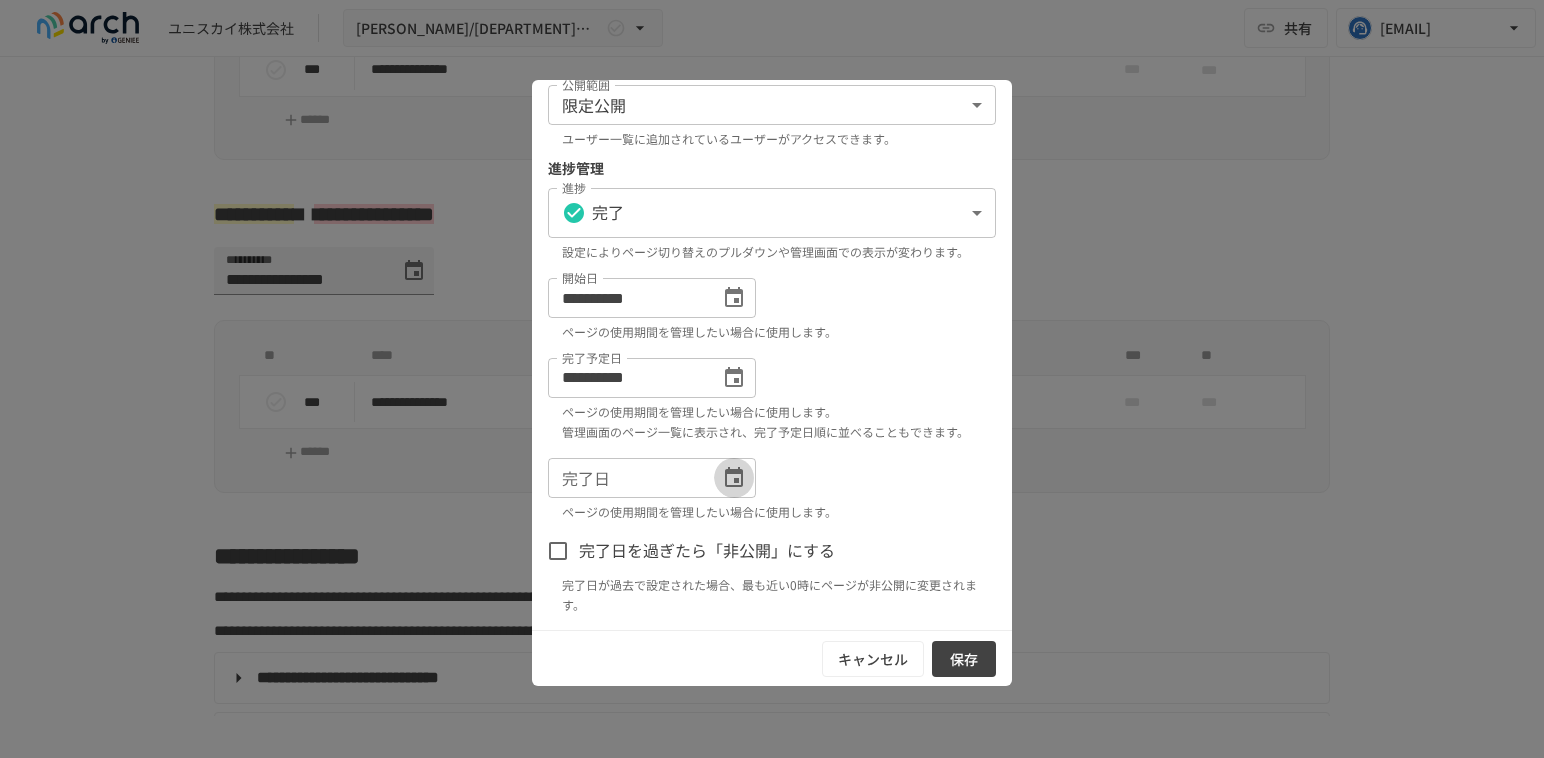 click 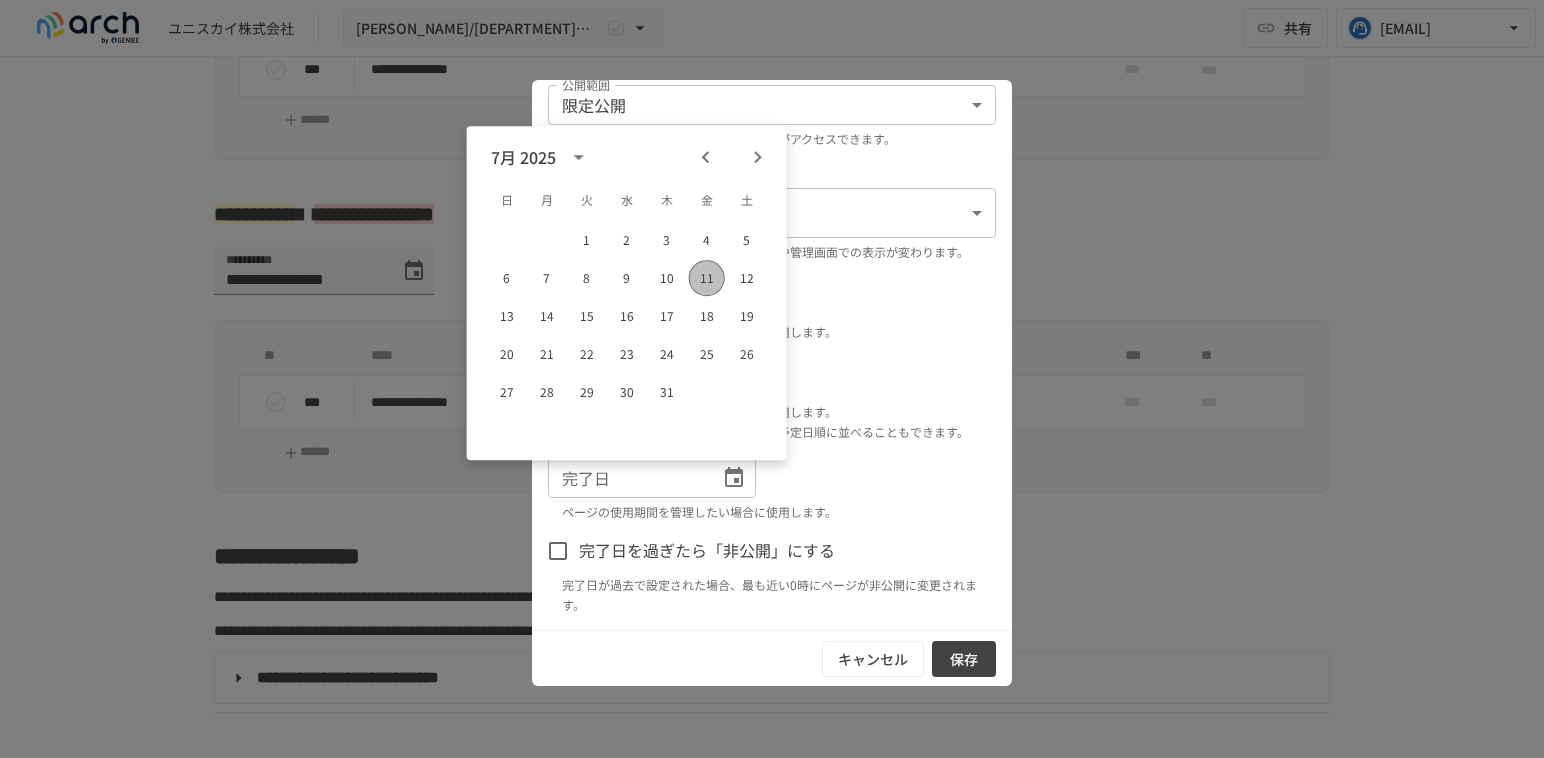 click on "11" at bounding box center [707, 278] 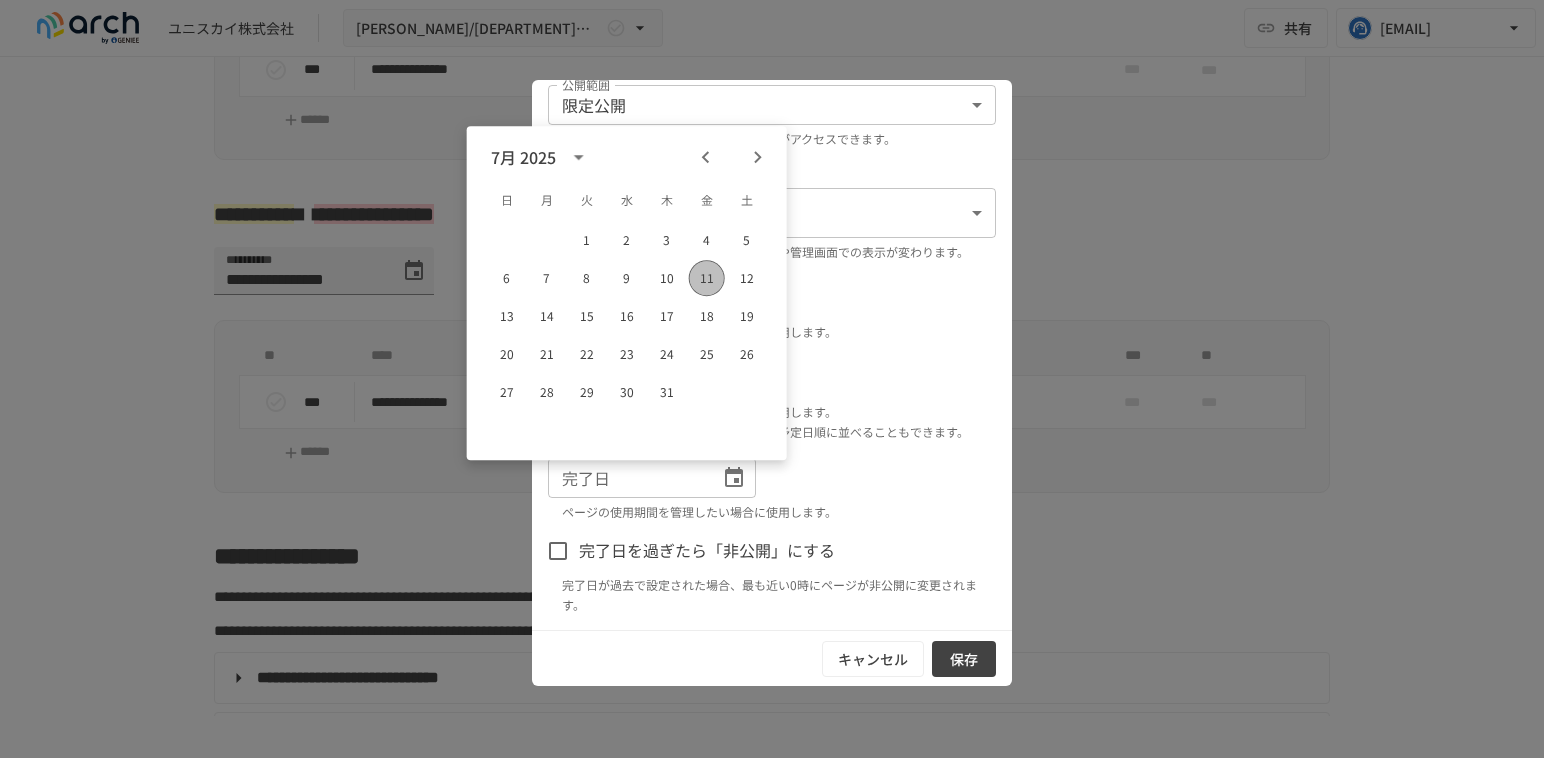 type on "**********" 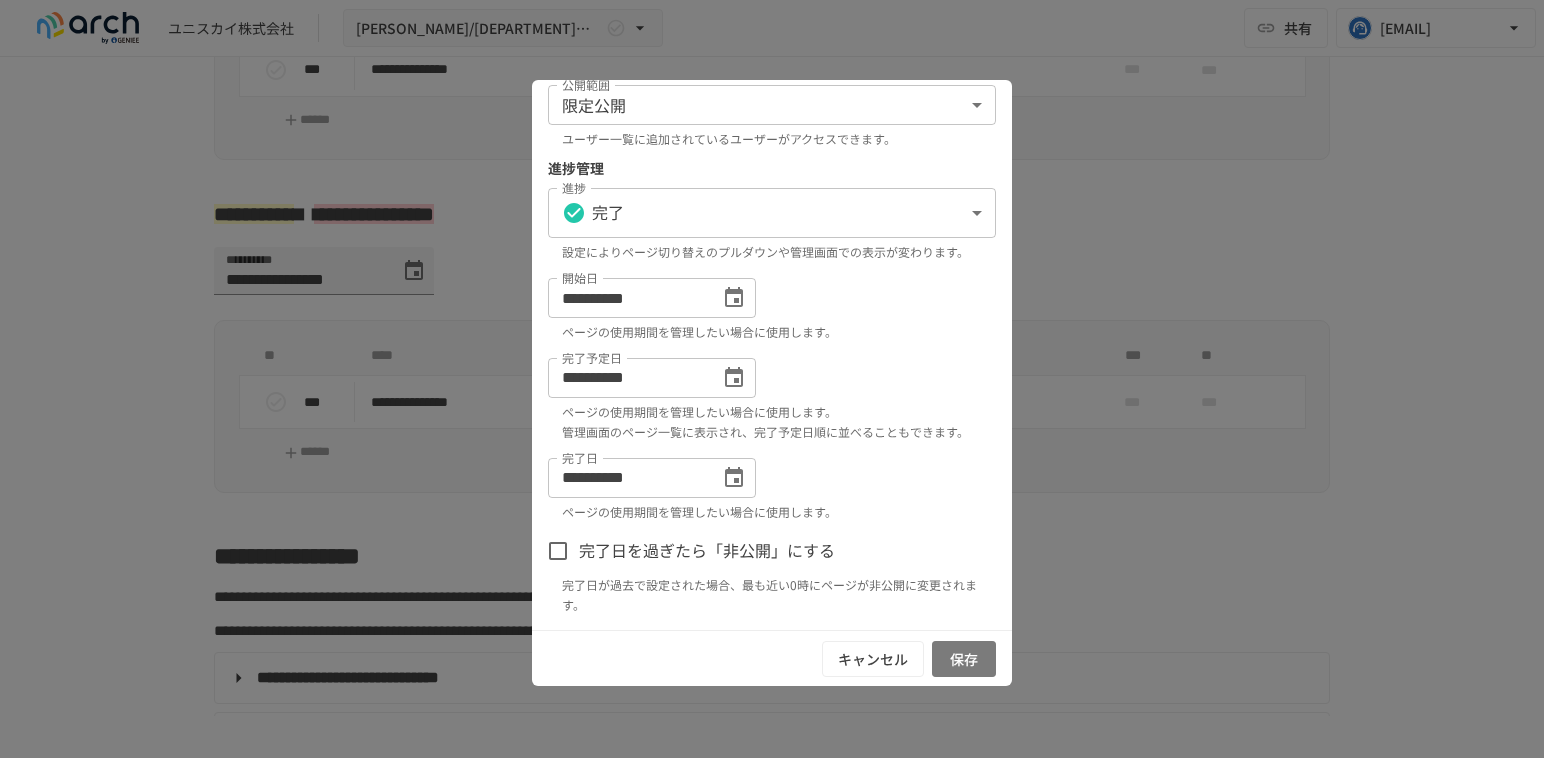 click on "保存" at bounding box center [964, 659] 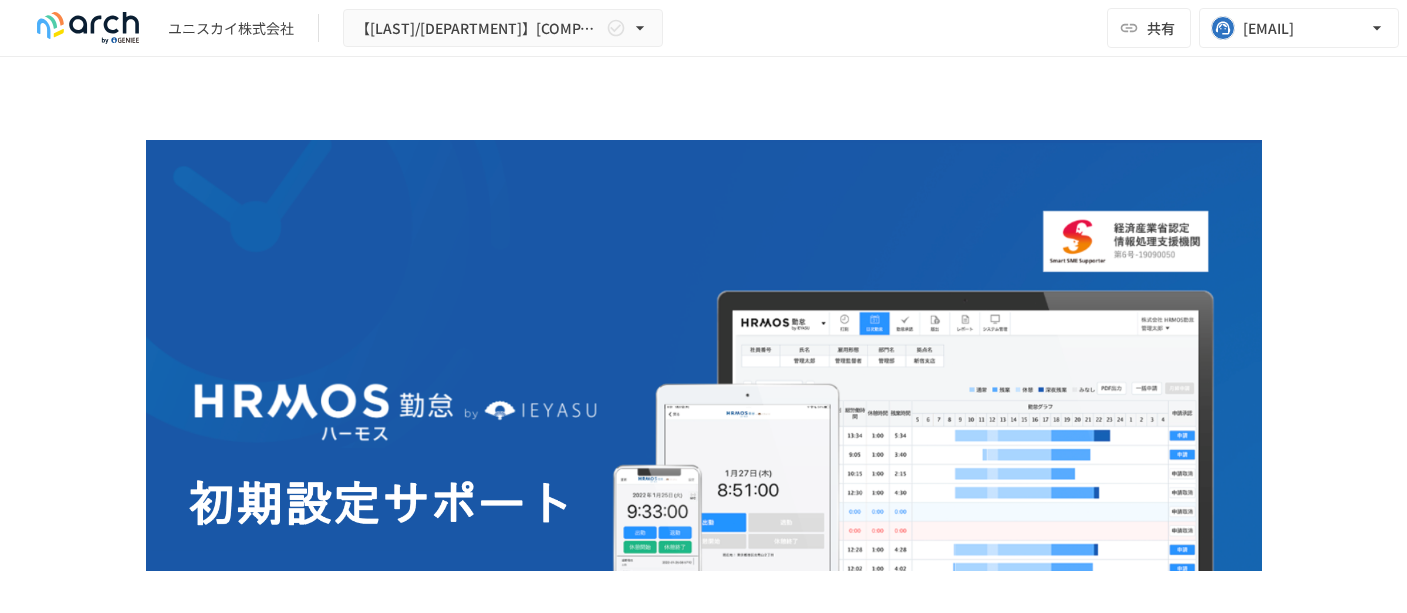scroll, scrollTop: 0, scrollLeft: 0, axis: both 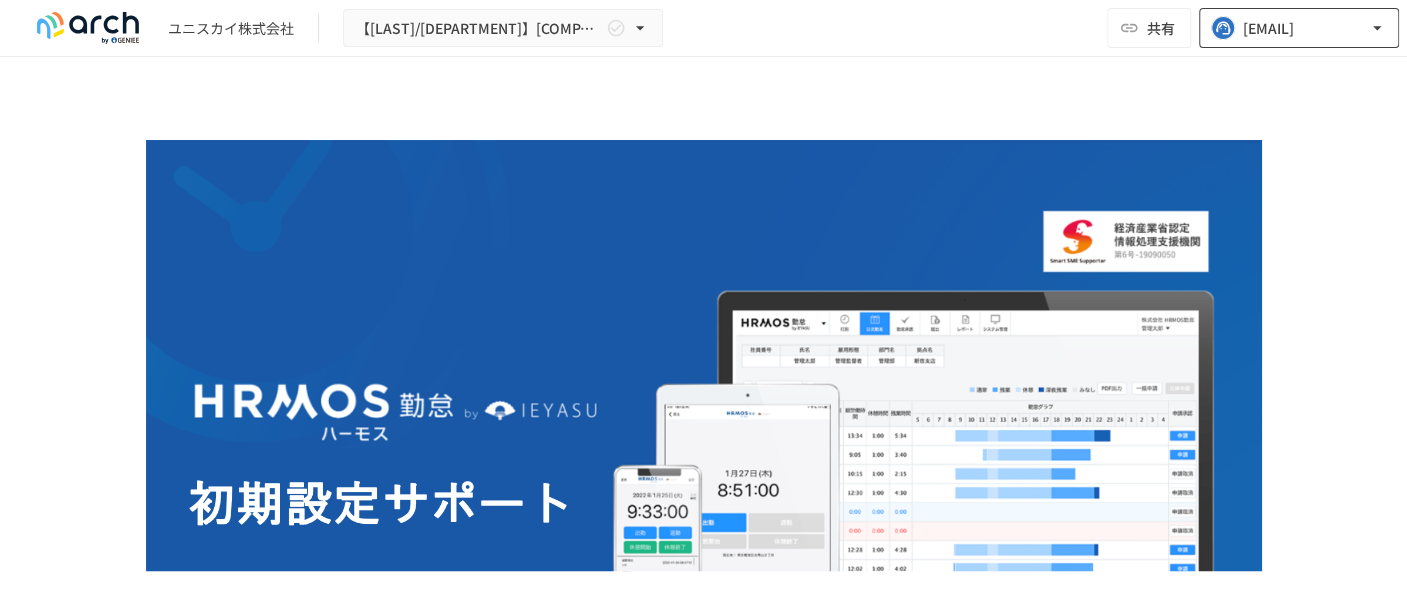 click on "[EMAIL]" at bounding box center (1268, 28) 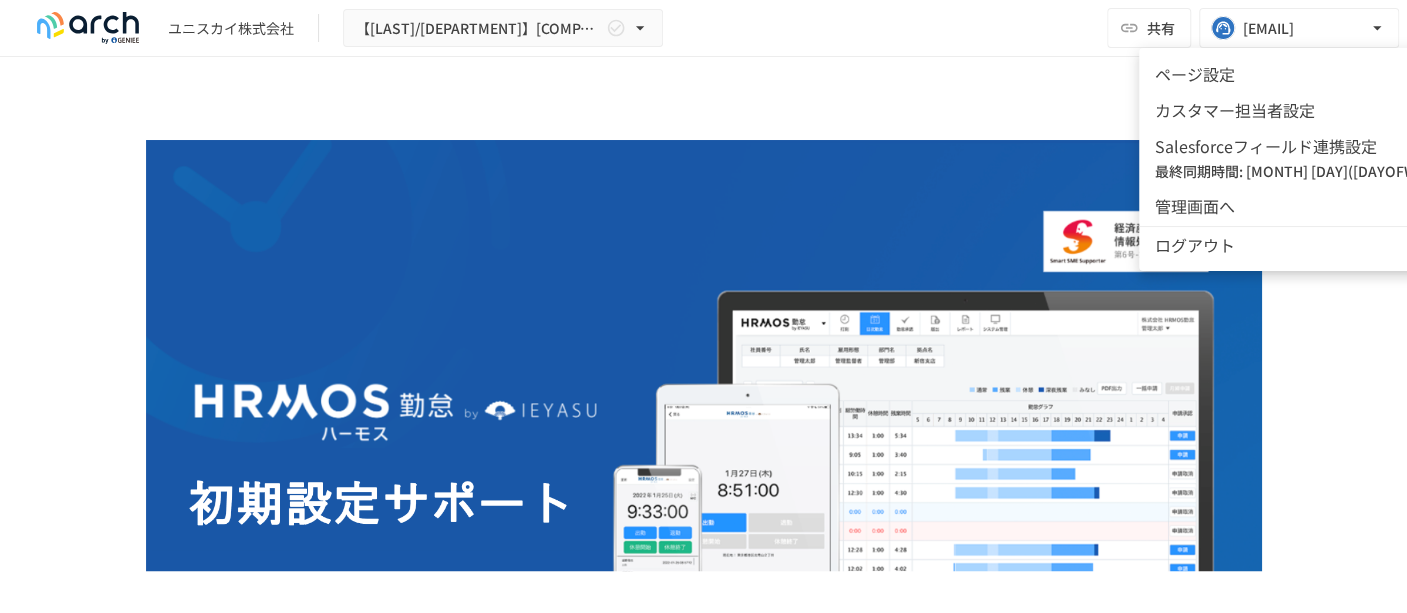 click on "ページ設定" at bounding box center [1363, 74] 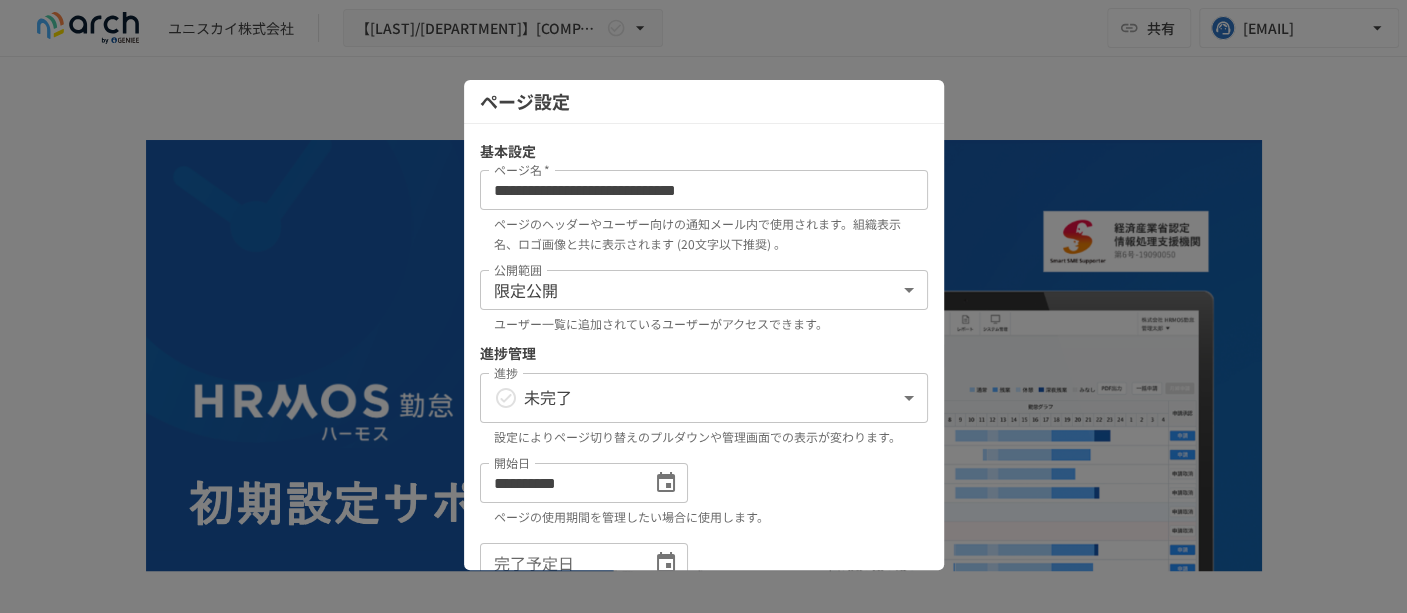 scroll, scrollTop: 111, scrollLeft: 0, axis: vertical 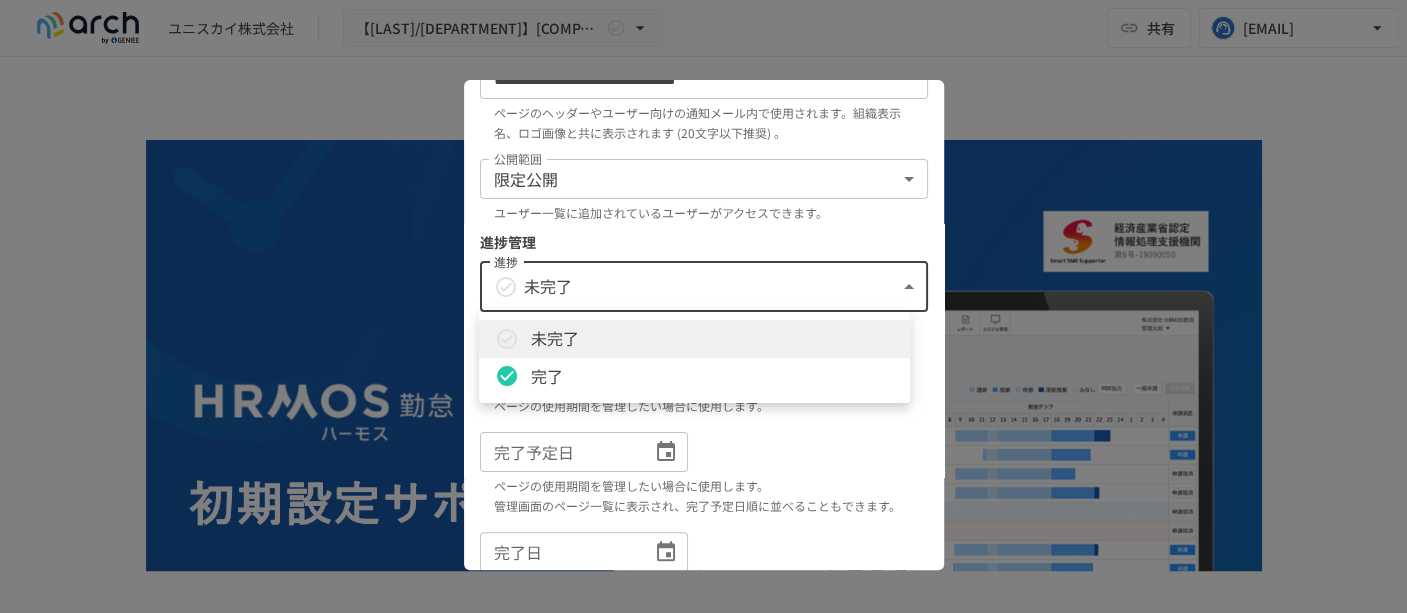 click on "**********" at bounding box center (703, 285) 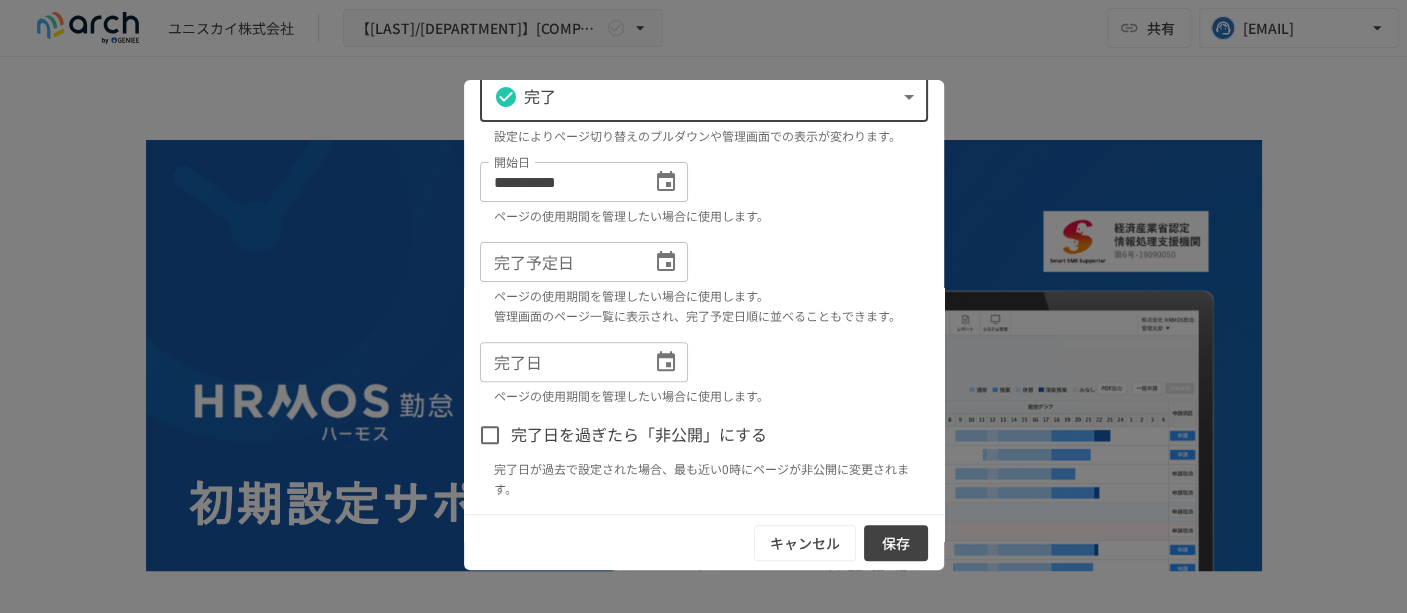 scroll, scrollTop: 333, scrollLeft: 0, axis: vertical 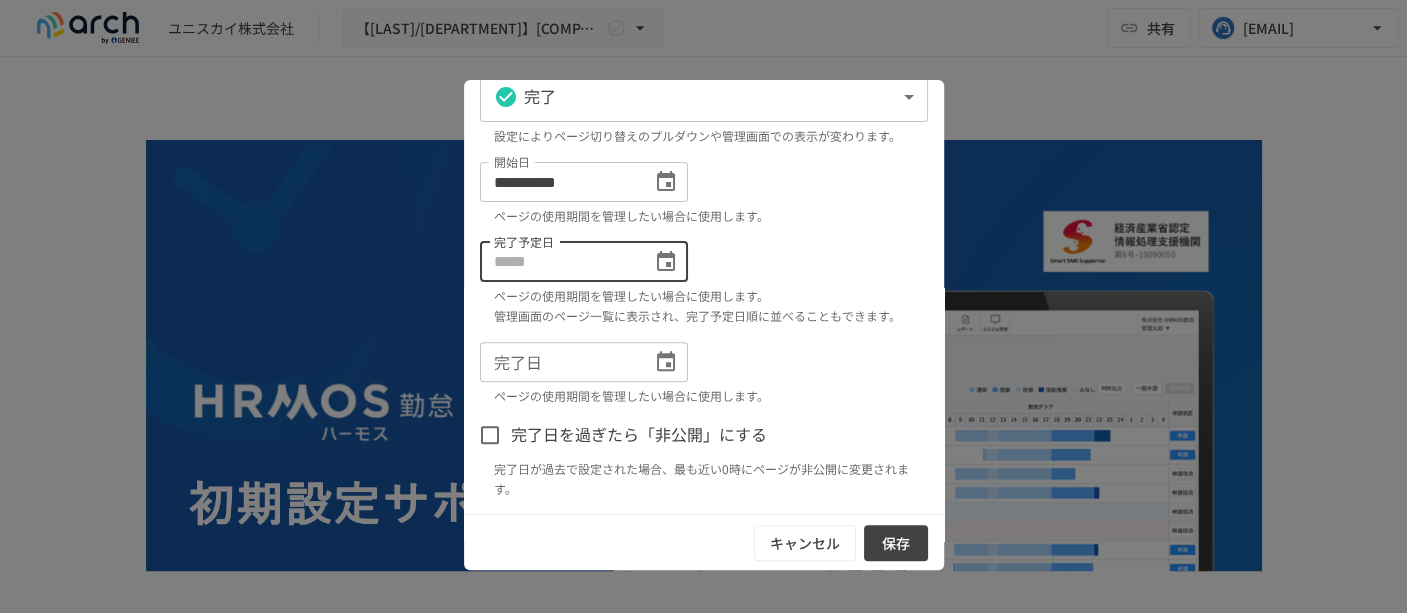 click on "完了予定日" at bounding box center [559, 262] 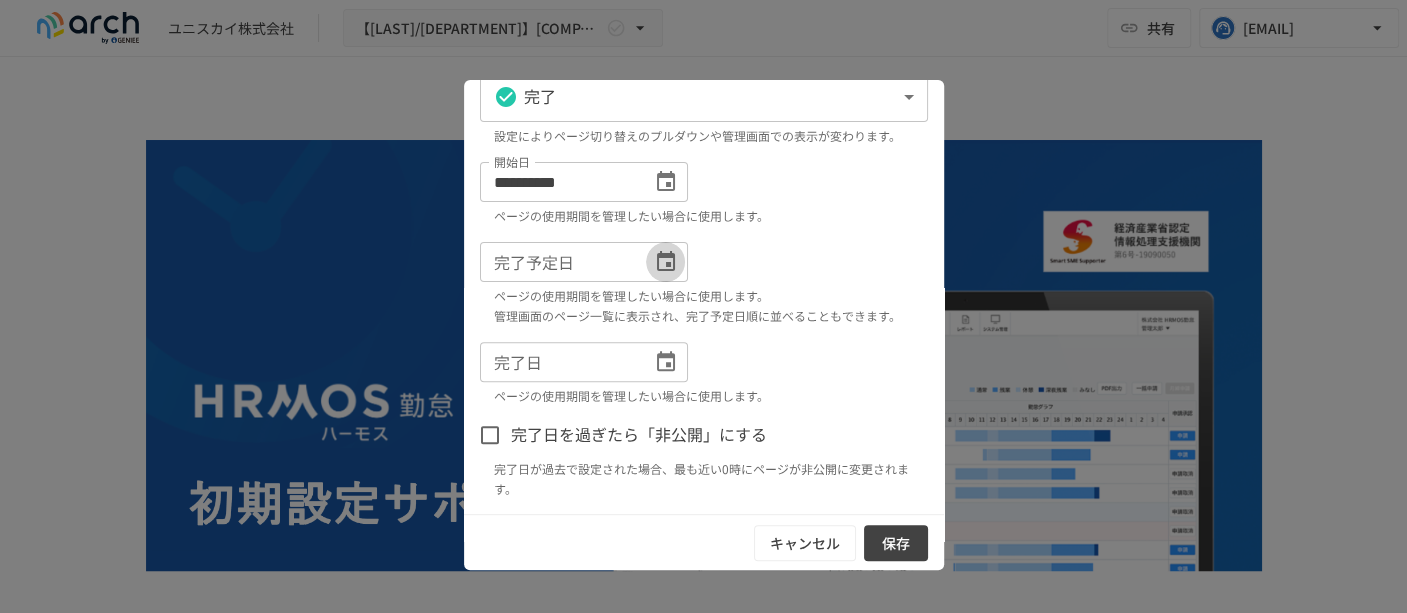 click at bounding box center [666, 262] 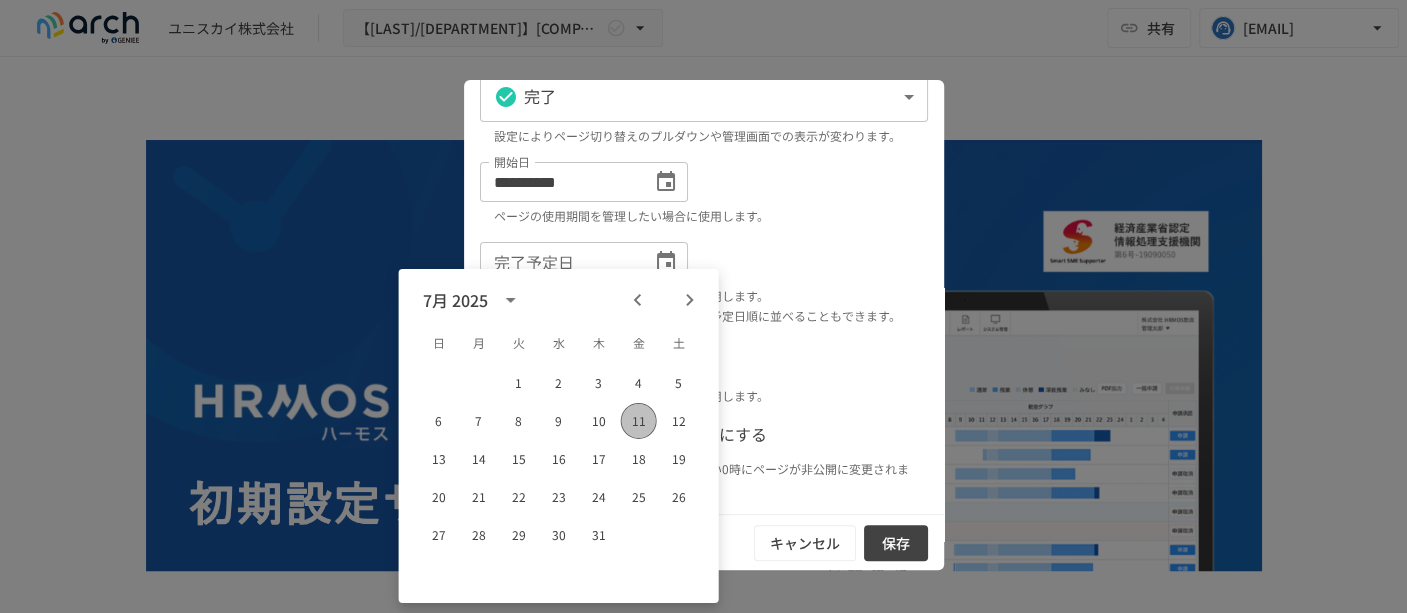 click on "11" at bounding box center [639, 421] 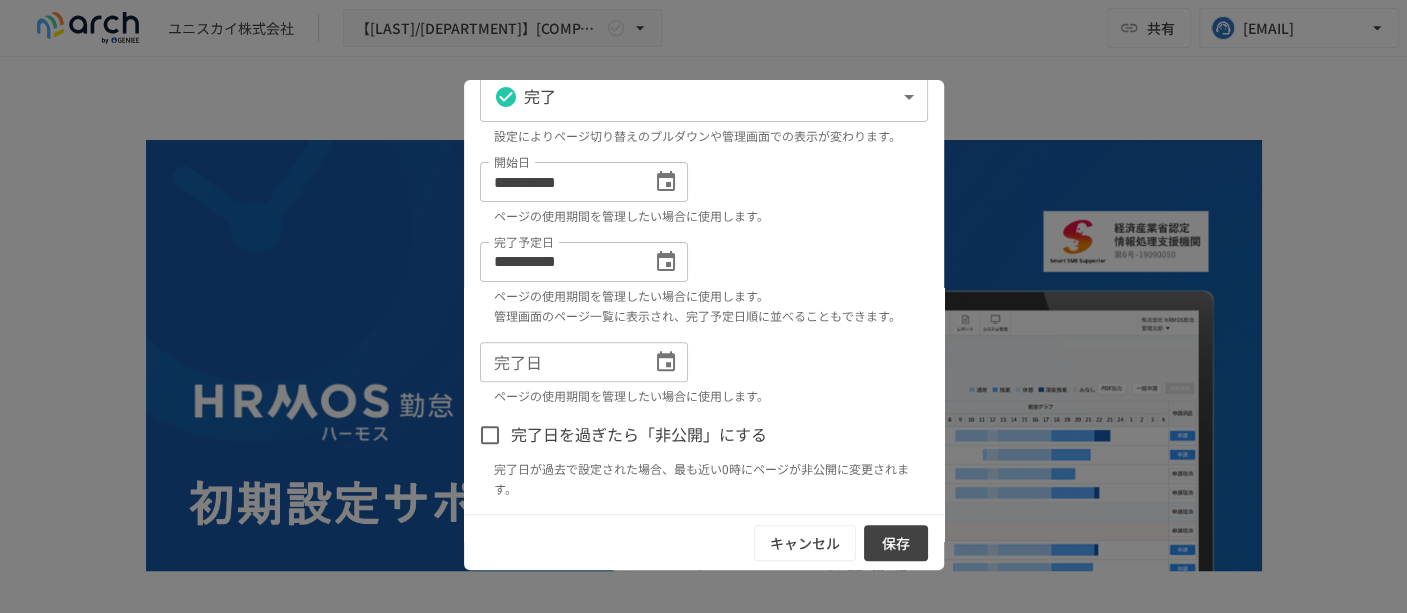 click 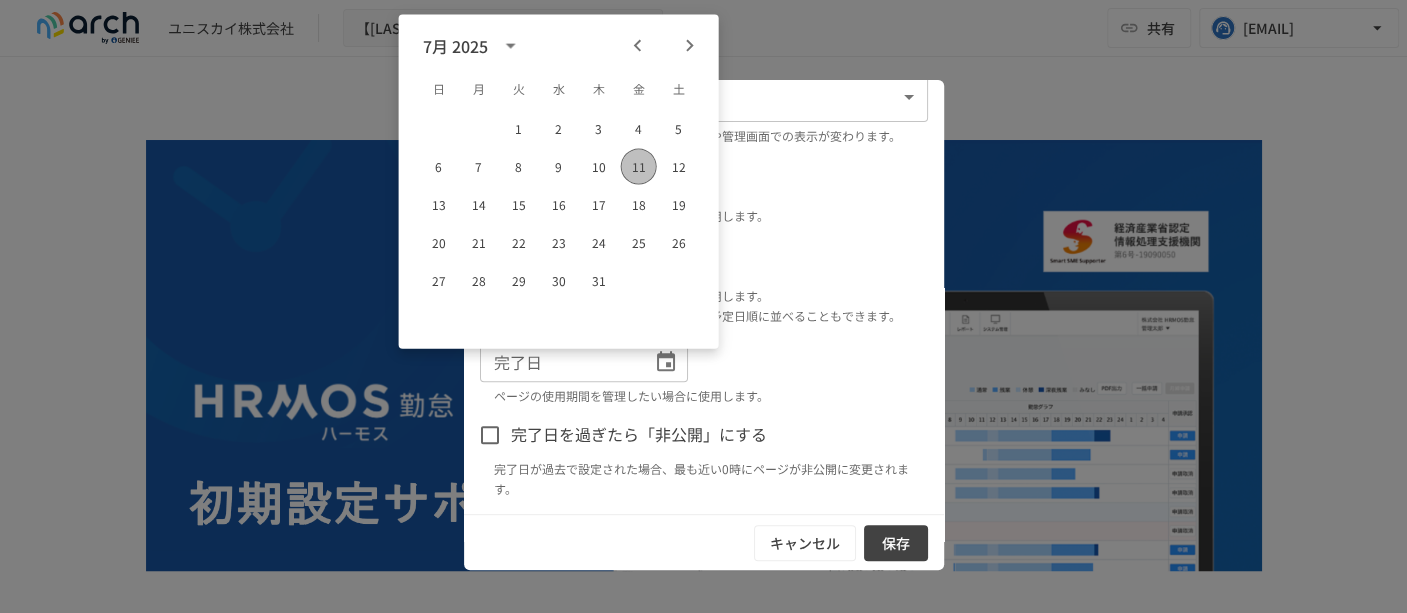 click on "11" at bounding box center [639, 167] 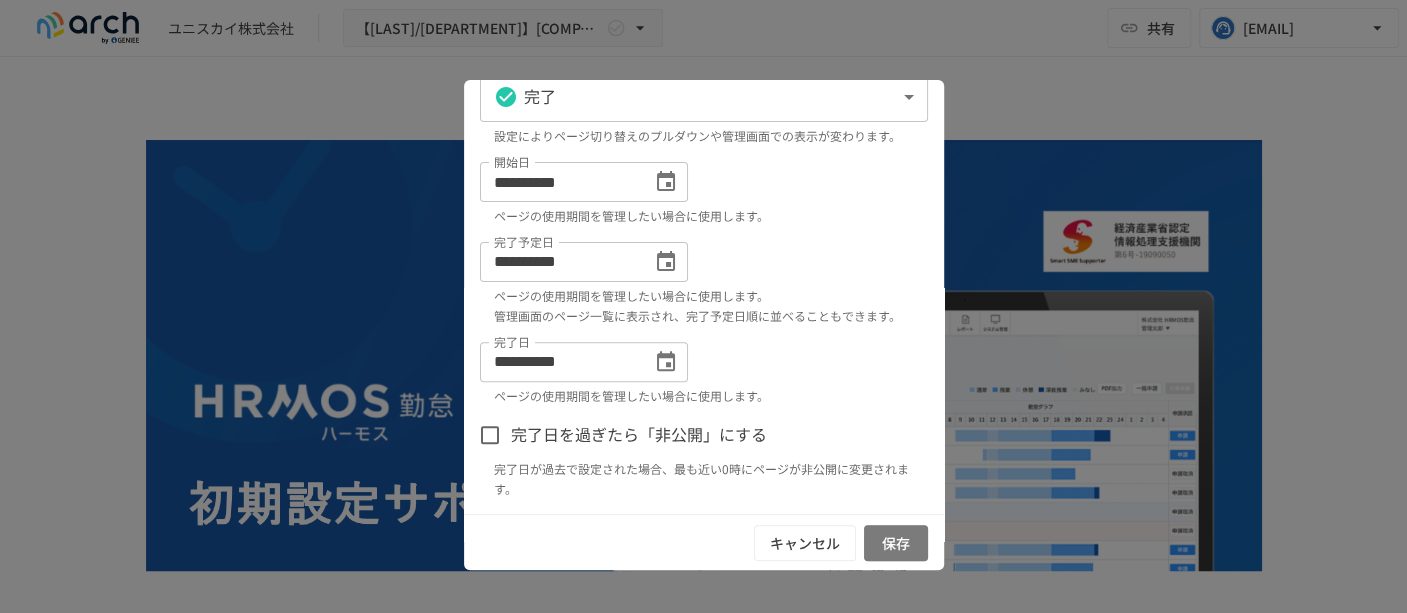 click on "保存" at bounding box center [896, 543] 